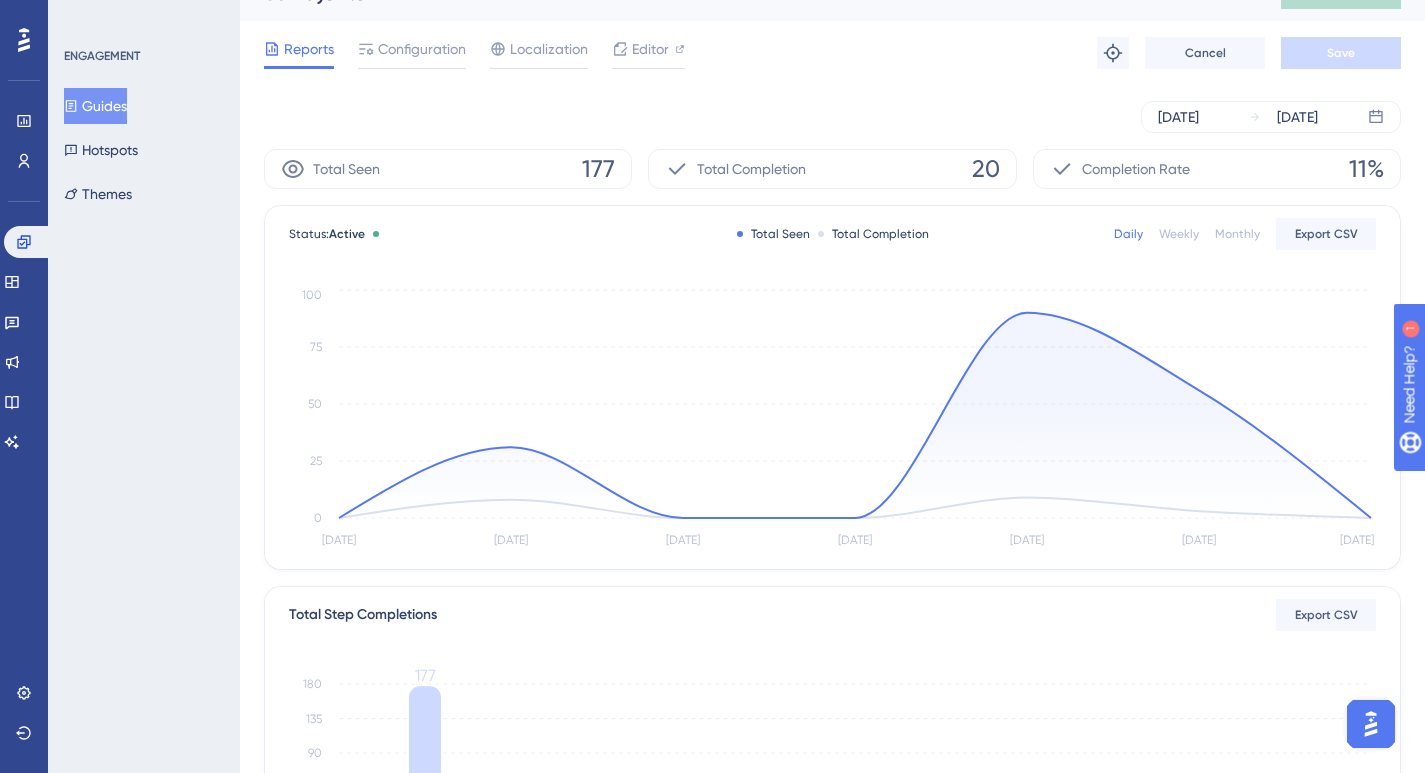 scroll, scrollTop: 0, scrollLeft: 0, axis: both 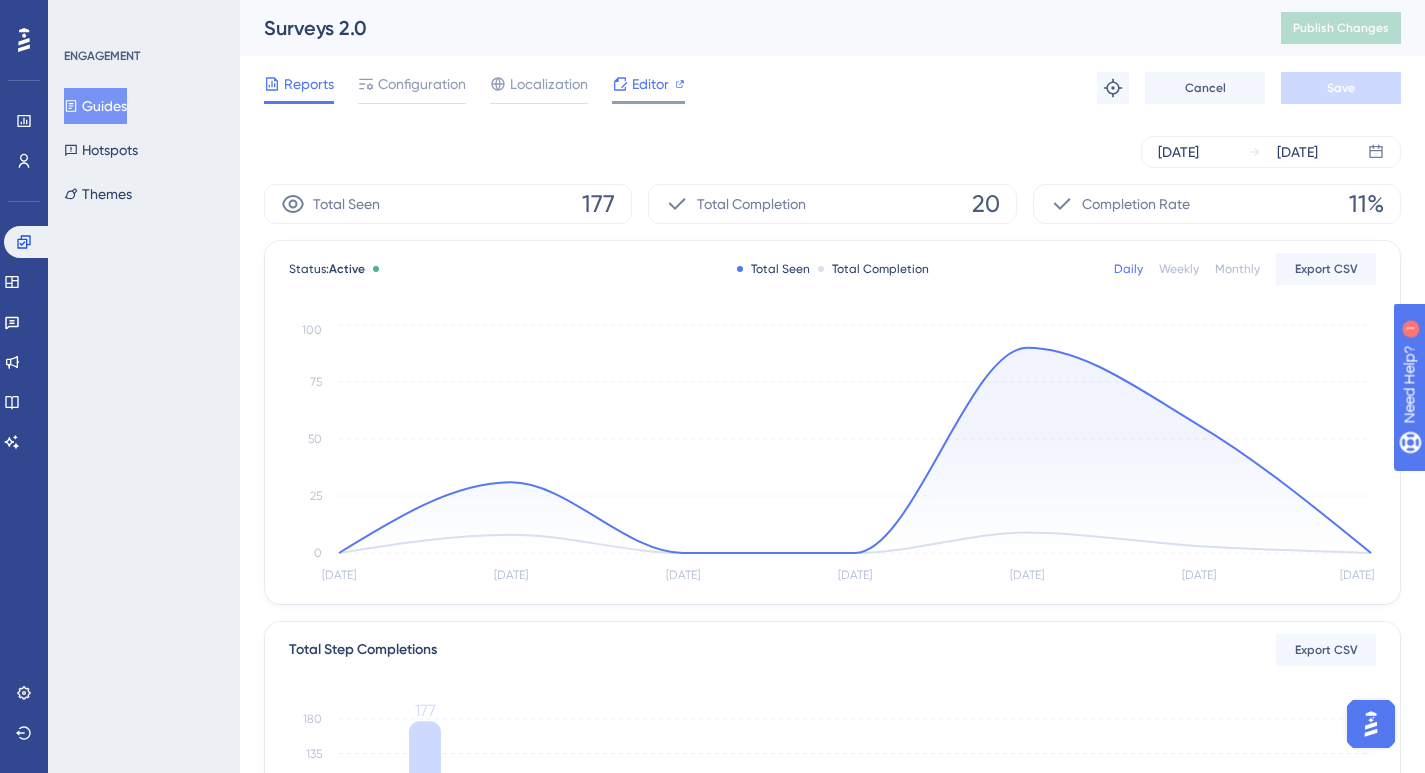 click on "Editor" at bounding box center (648, 88) 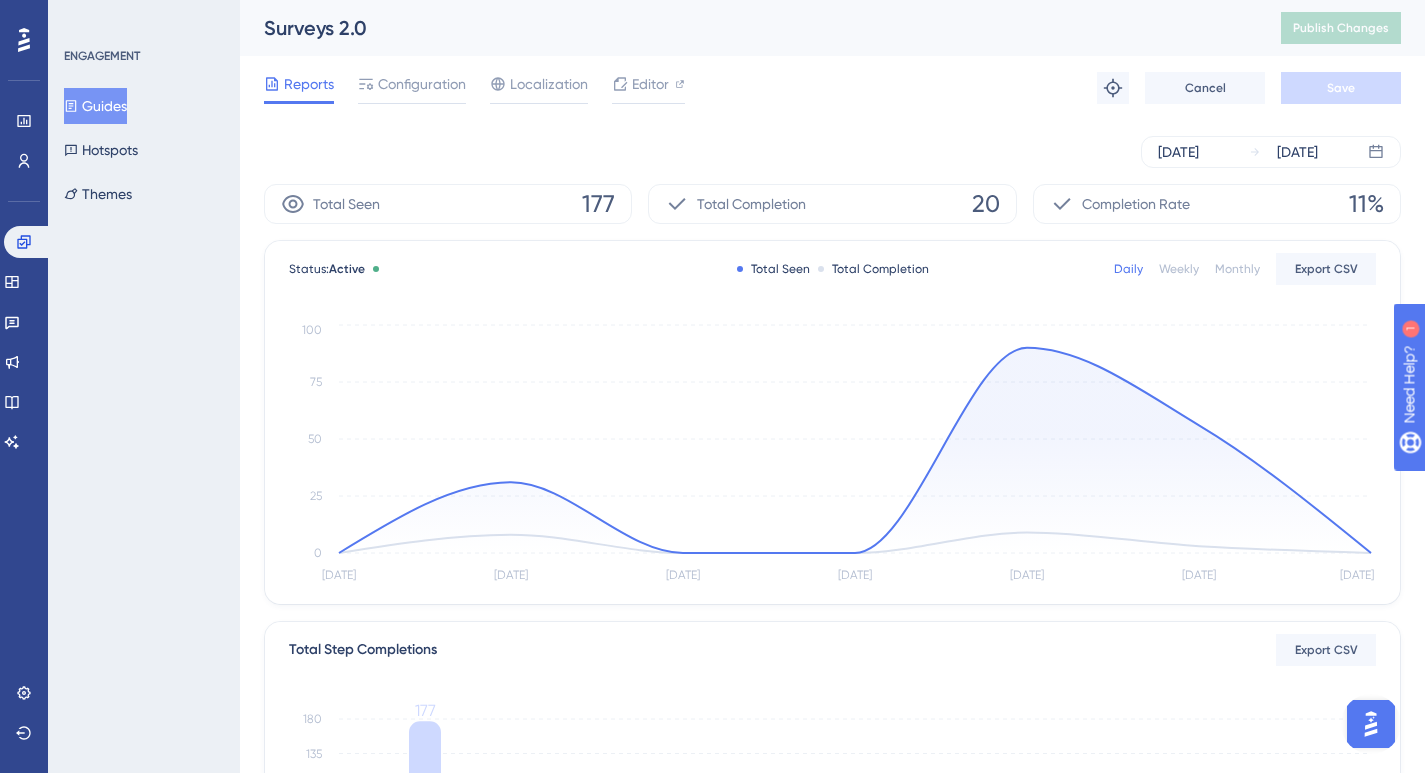 click at bounding box center (1371, 724) 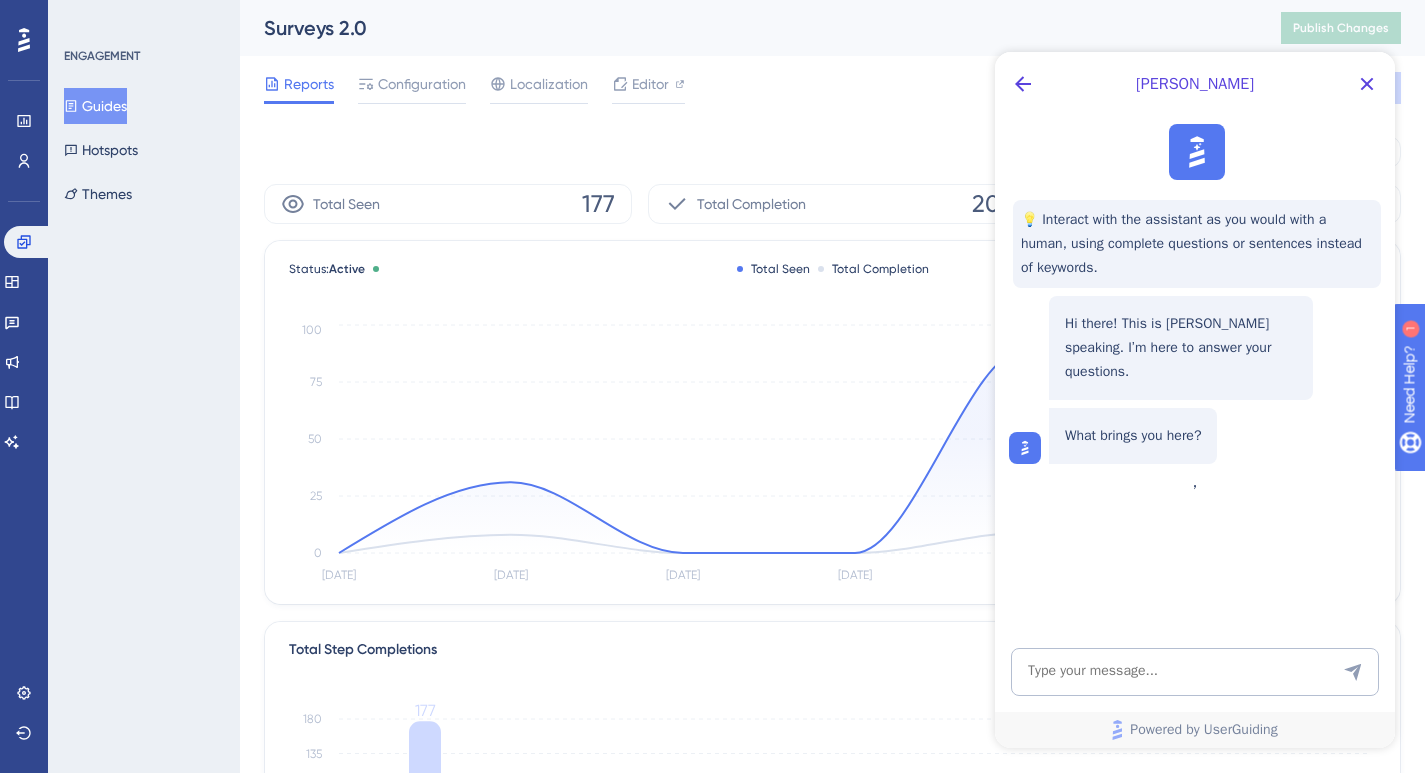 scroll, scrollTop: 0, scrollLeft: 0, axis: both 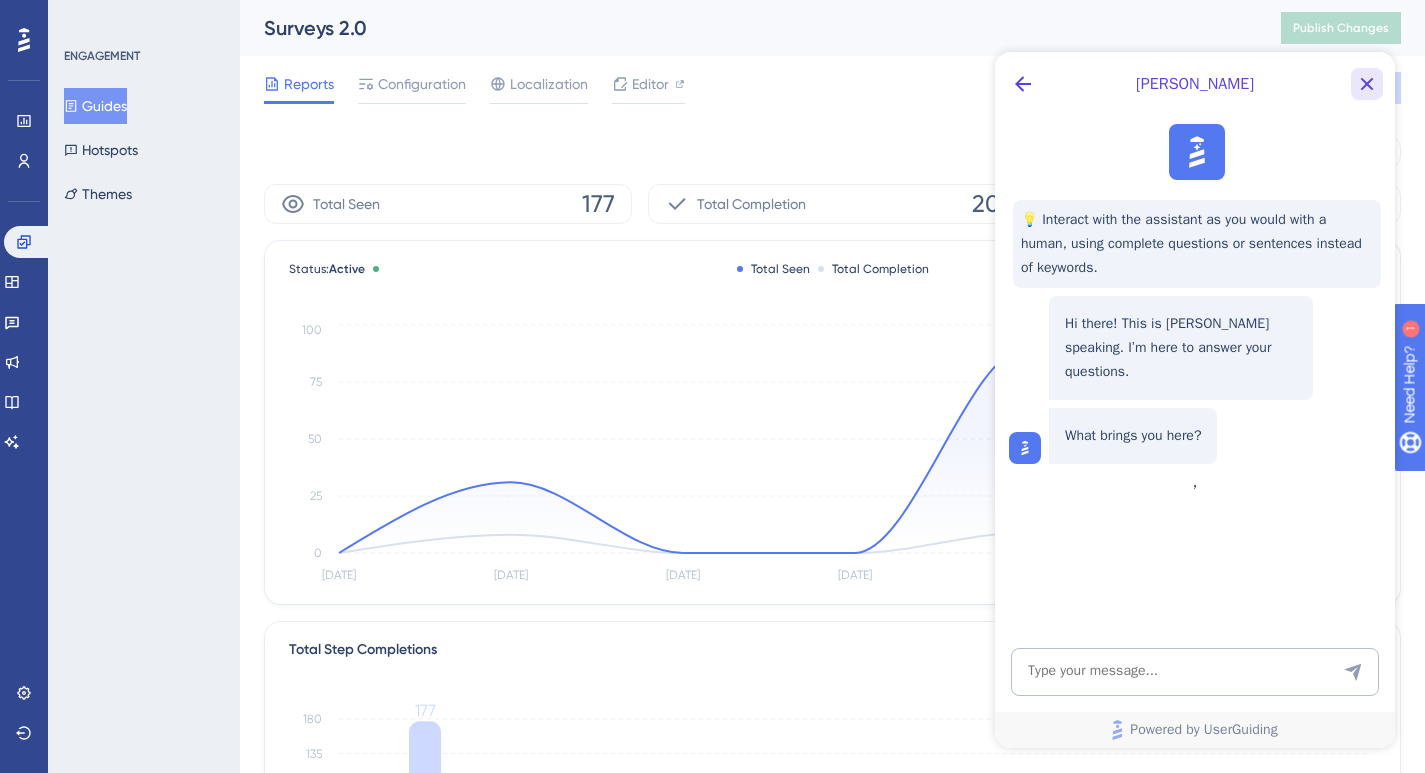 click 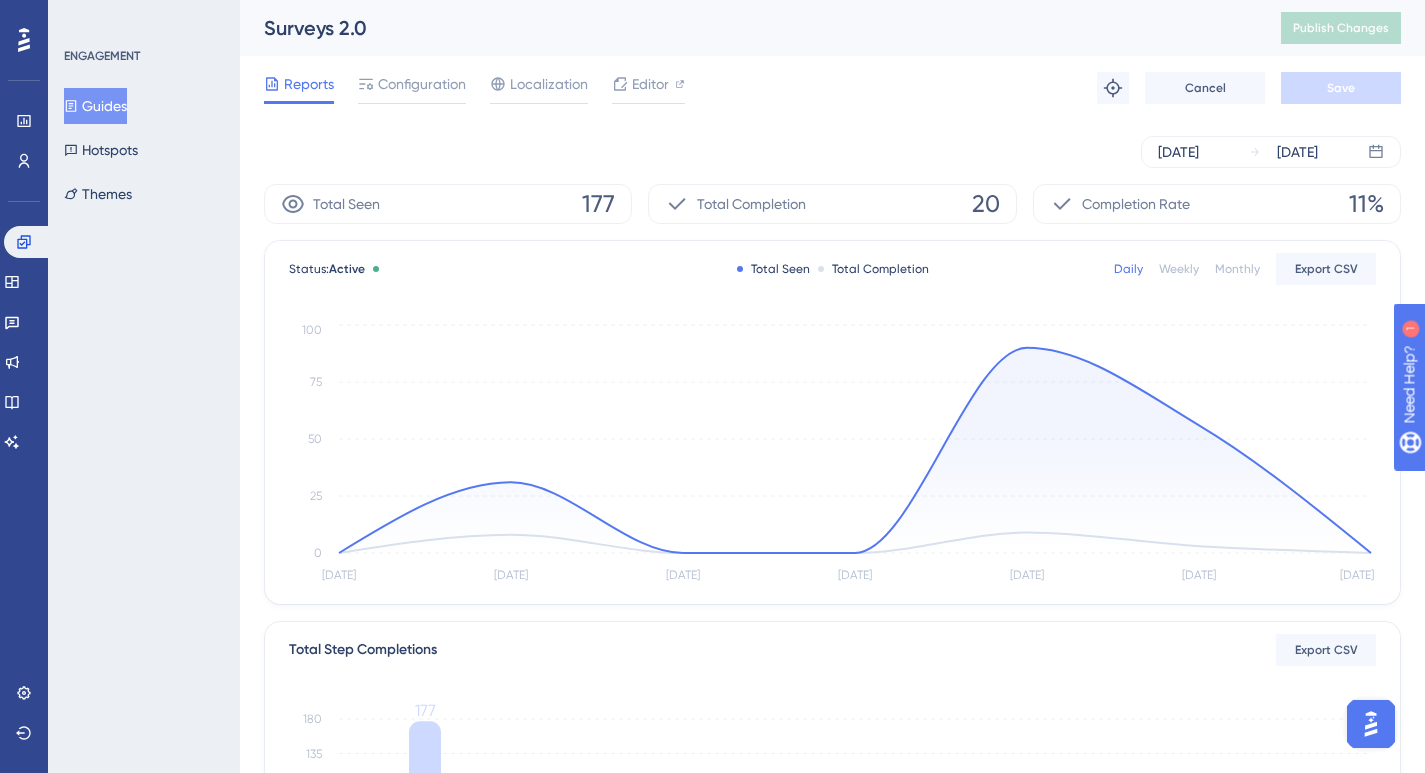 scroll, scrollTop: 0, scrollLeft: 0, axis: both 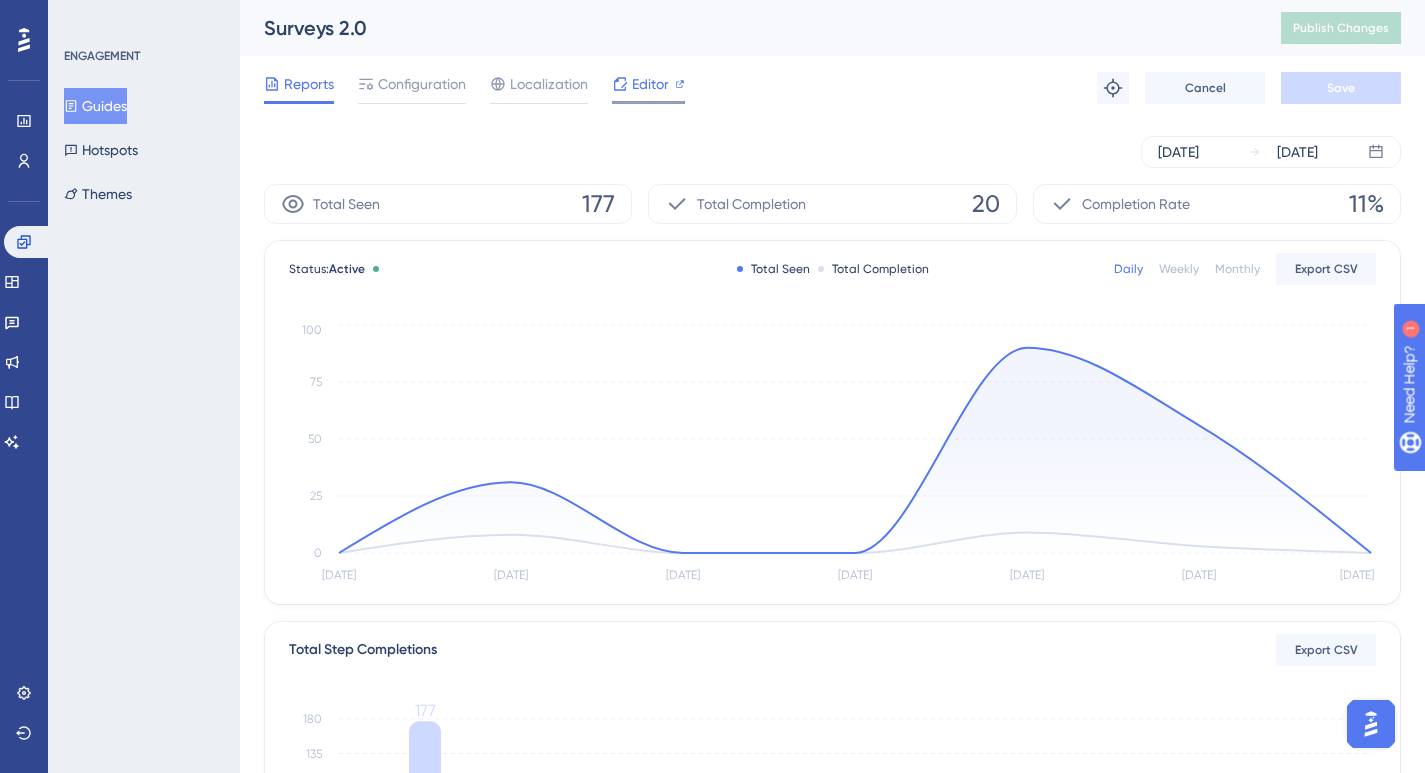 click on "Editor" at bounding box center [650, 84] 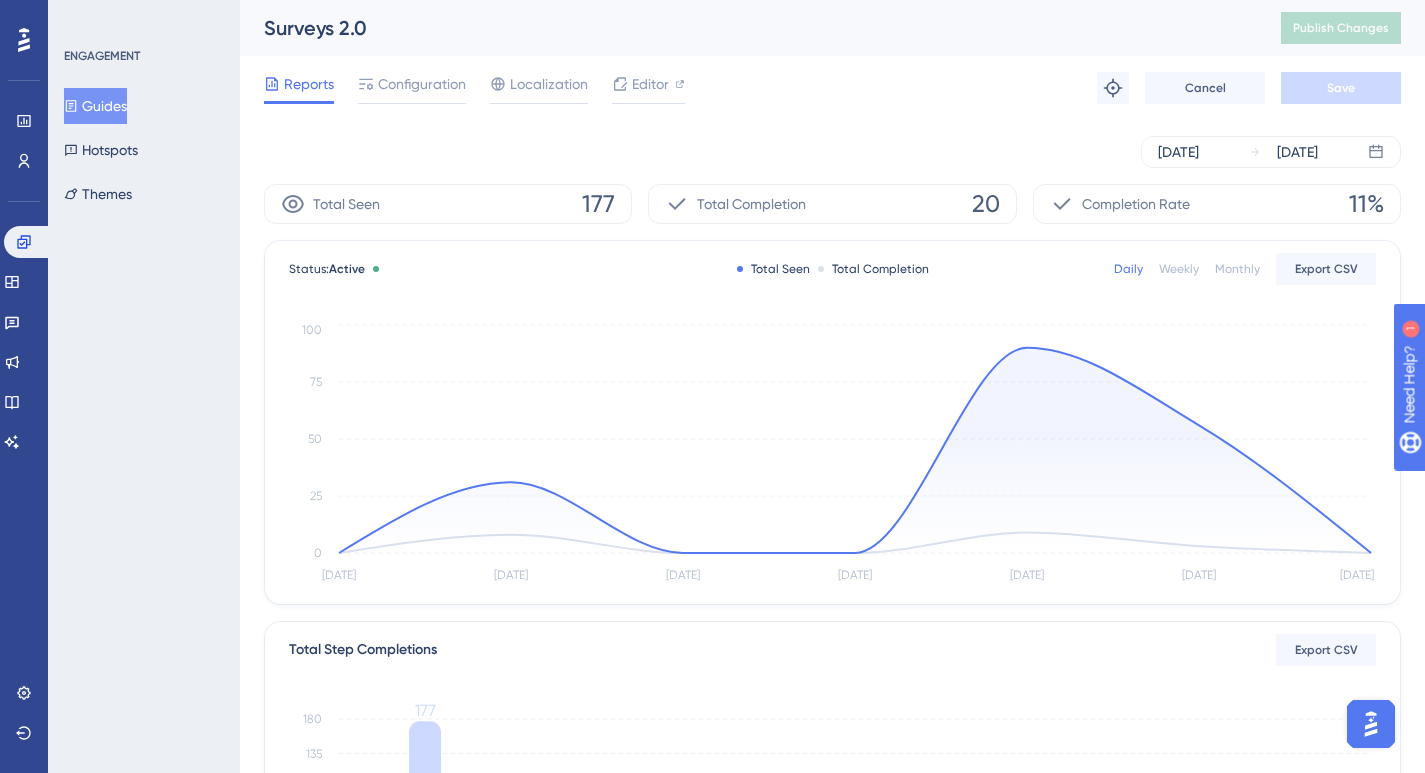 click on "Jul 10 2025 Jul 16 2025" at bounding box center (832, 152) 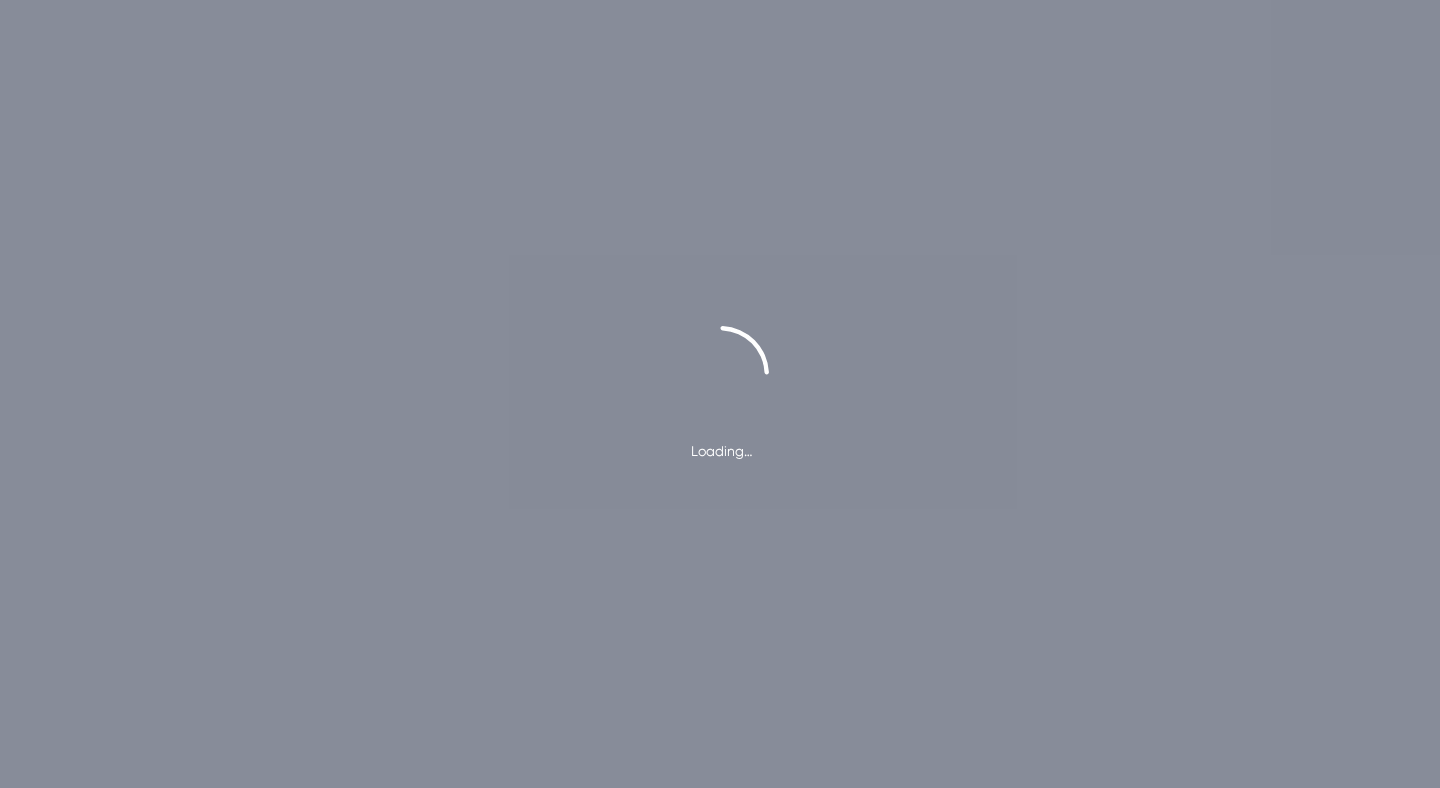 scroll, scrollTop: 0, scrollLeft: 0, axis: both 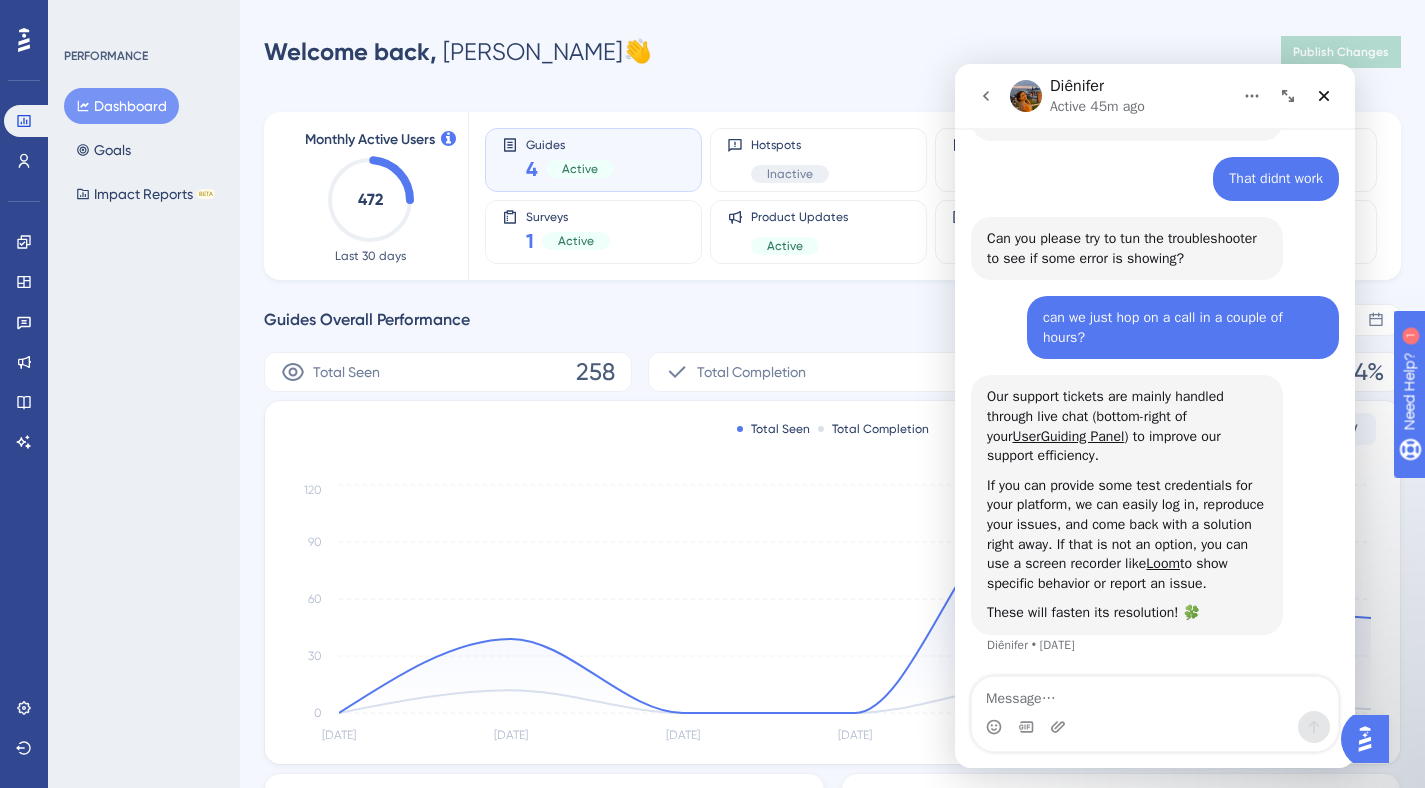 click on "Welcome back,   Jason  👋 Publish Changes" at bounding box center (832, 52) 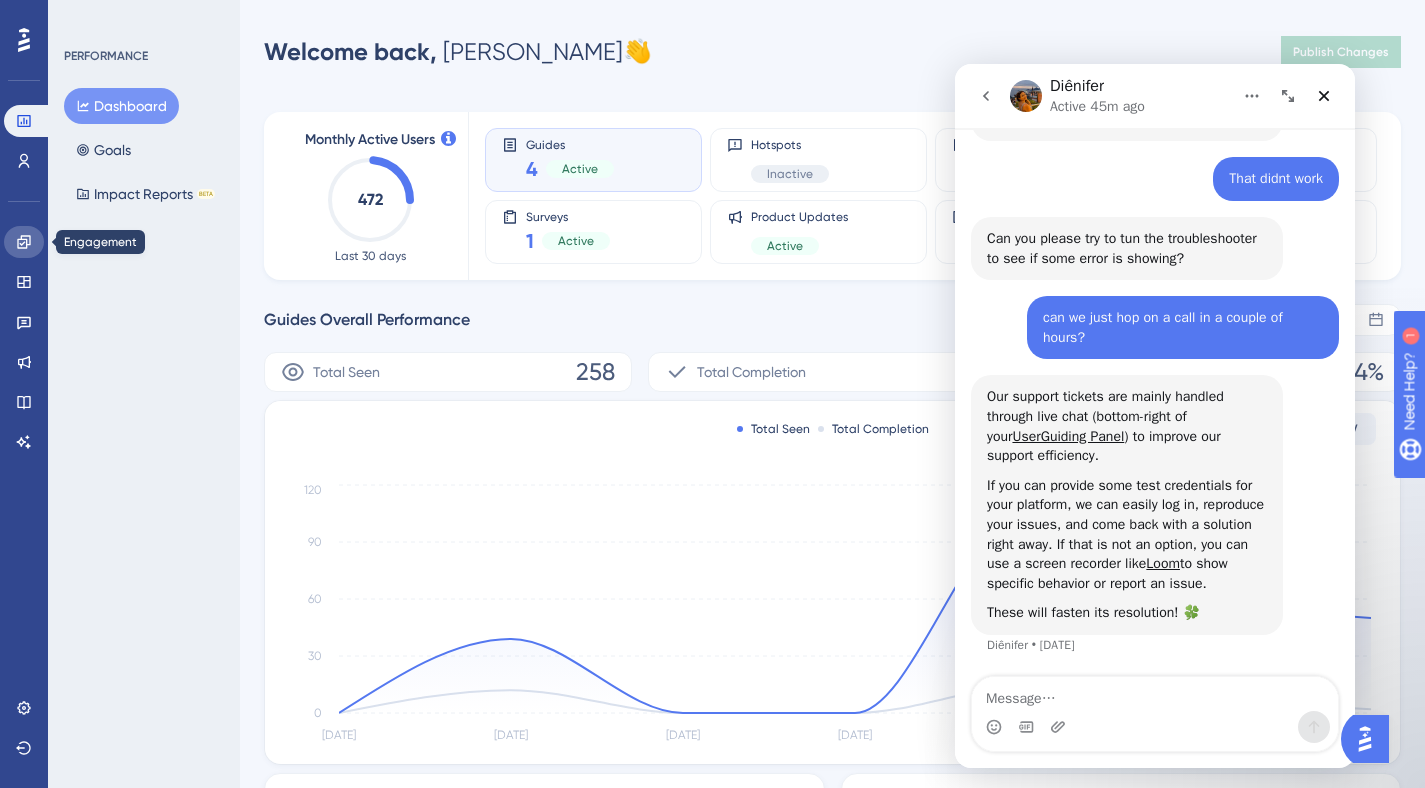 click 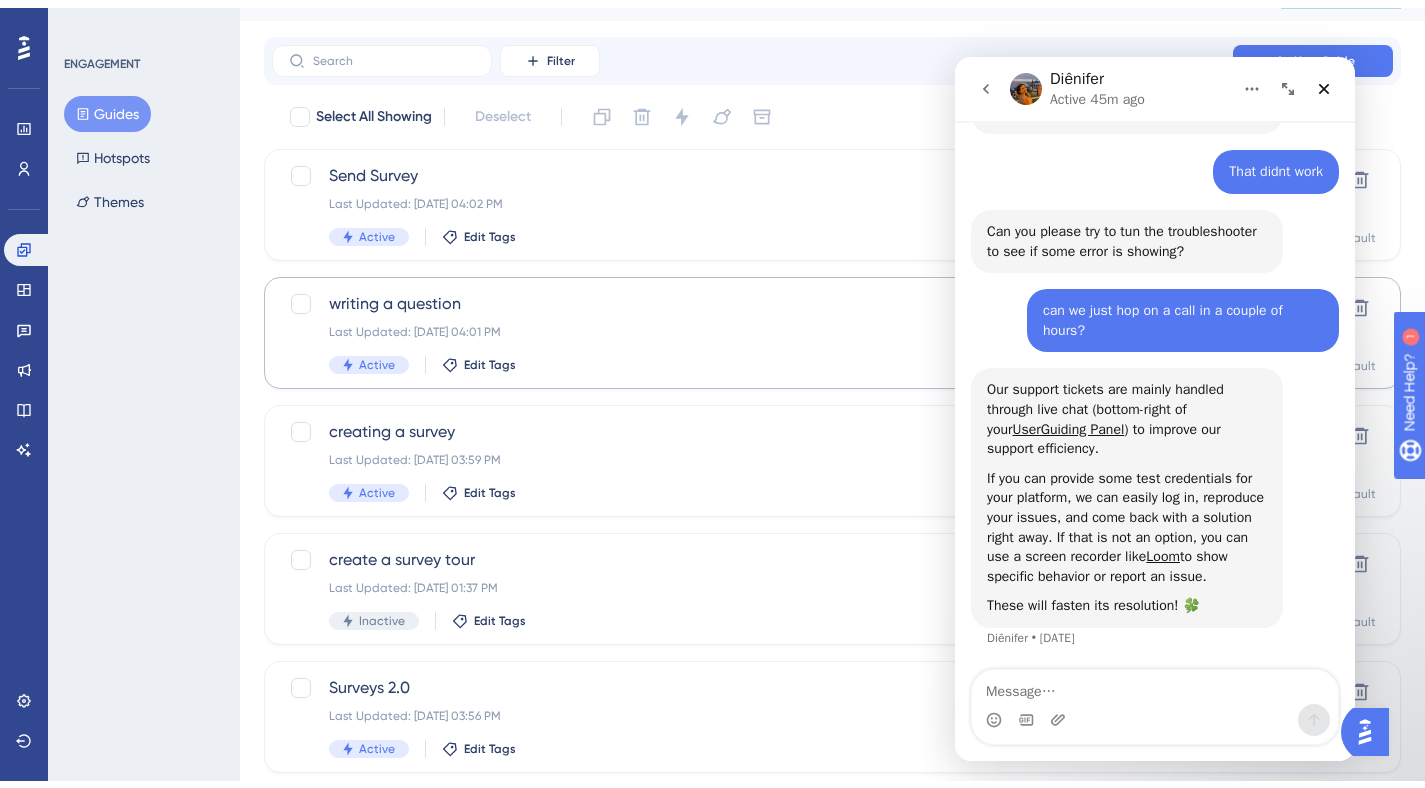 scroll, scrollTop: 84, scrollLeft: 0, axis: vertical 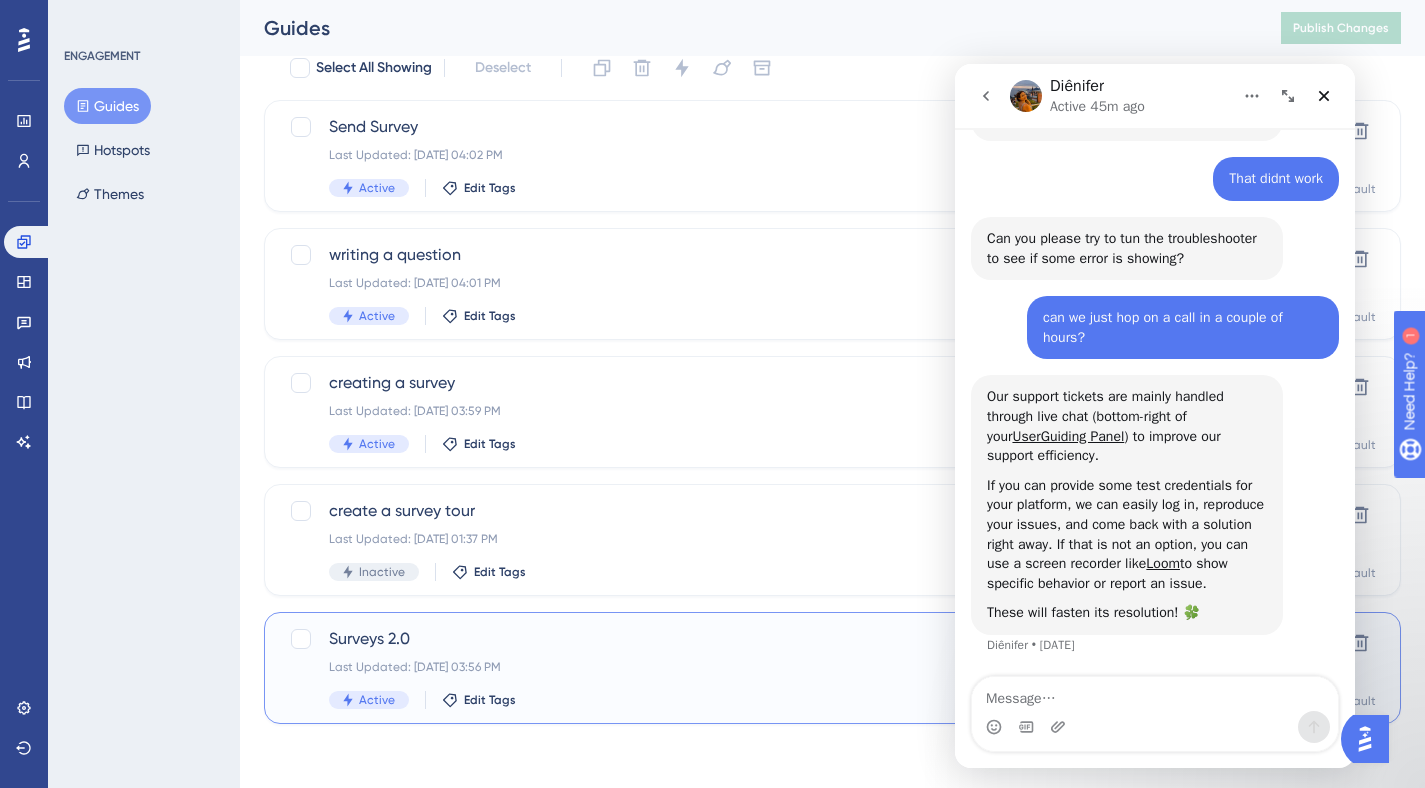 click on "Surveys 2.0" at bounding box center (752, 639) 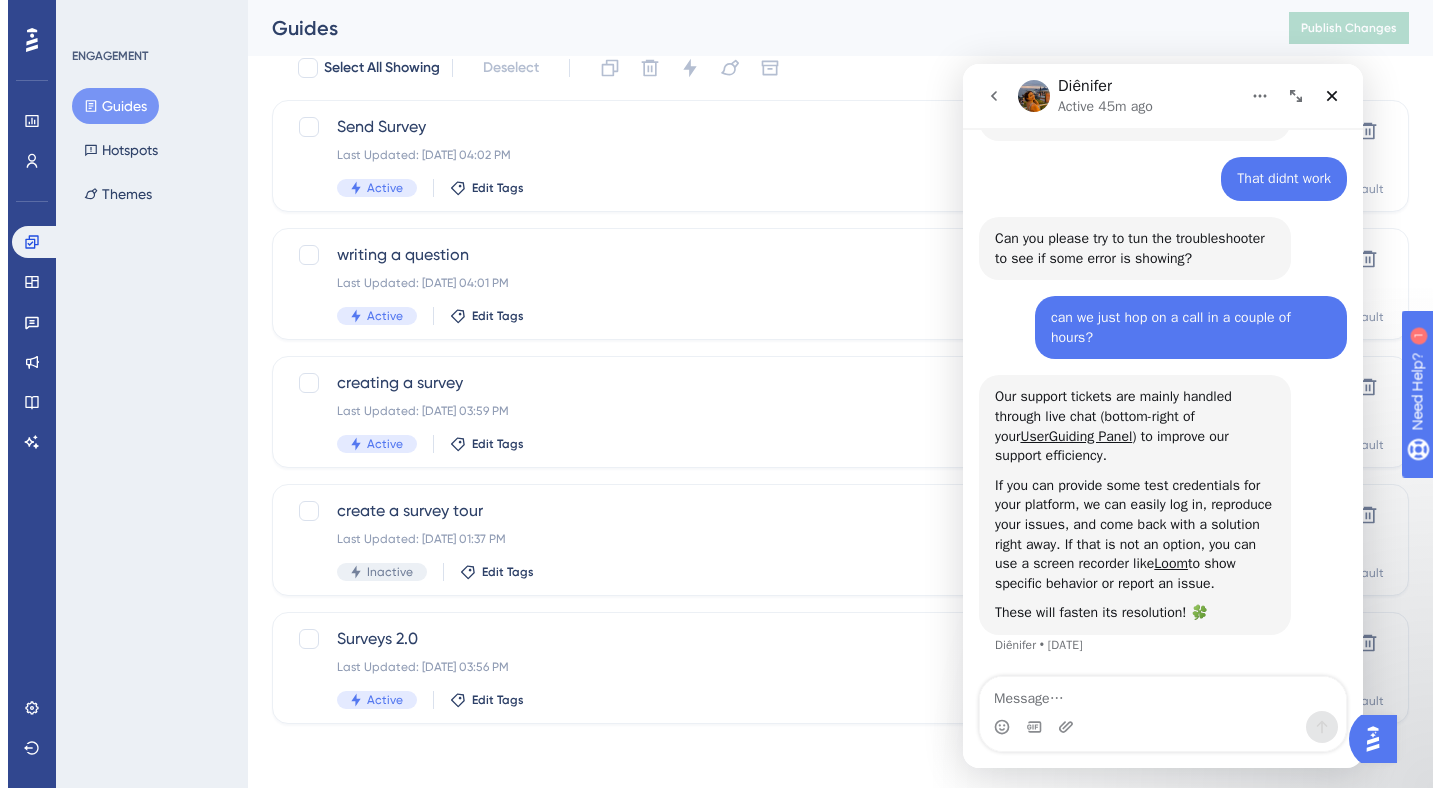 scroll, scrollTop: 0, scrollLeft: 0, axis: both 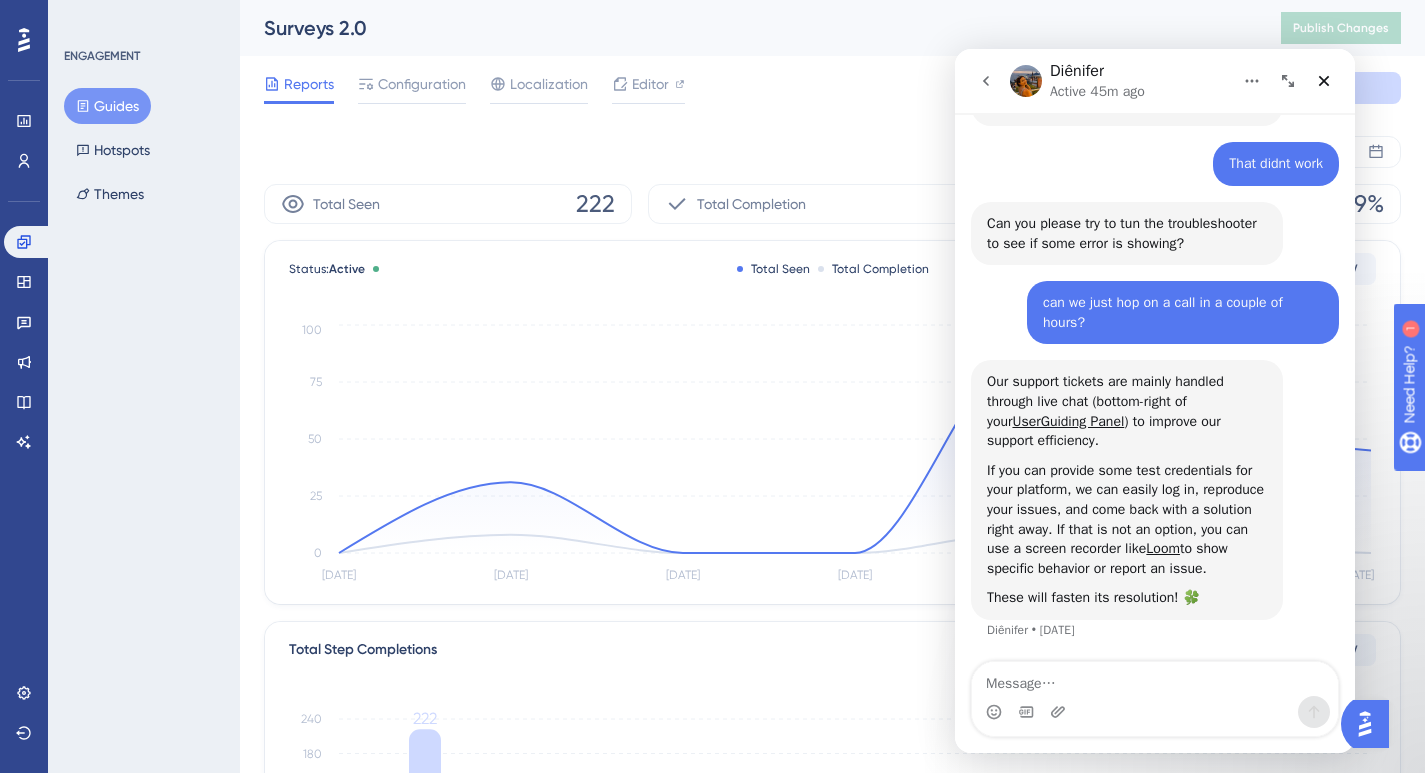 click on "ENGAGEMENT Guides Hotspots Themes" at bounding box center [144, 386] 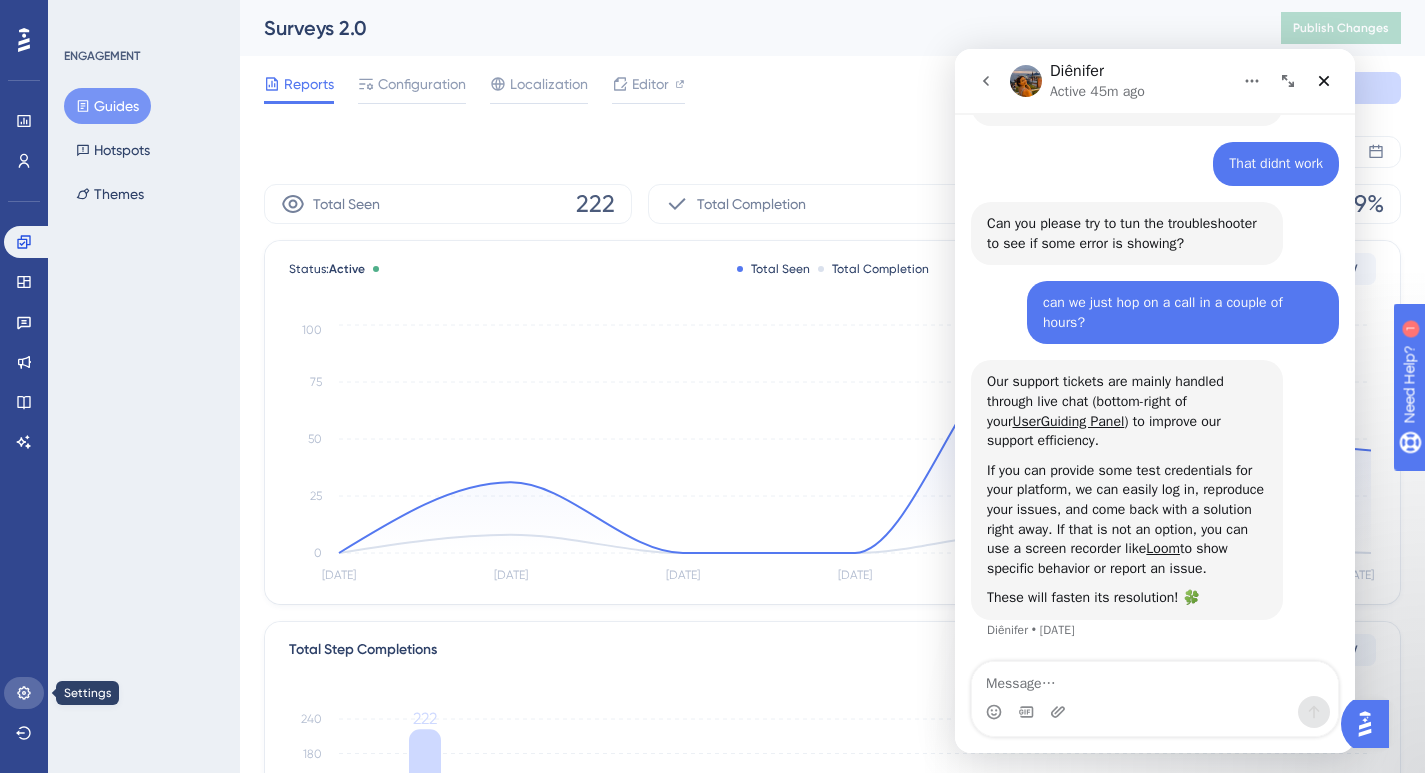 click at bounding box center [24, 693] 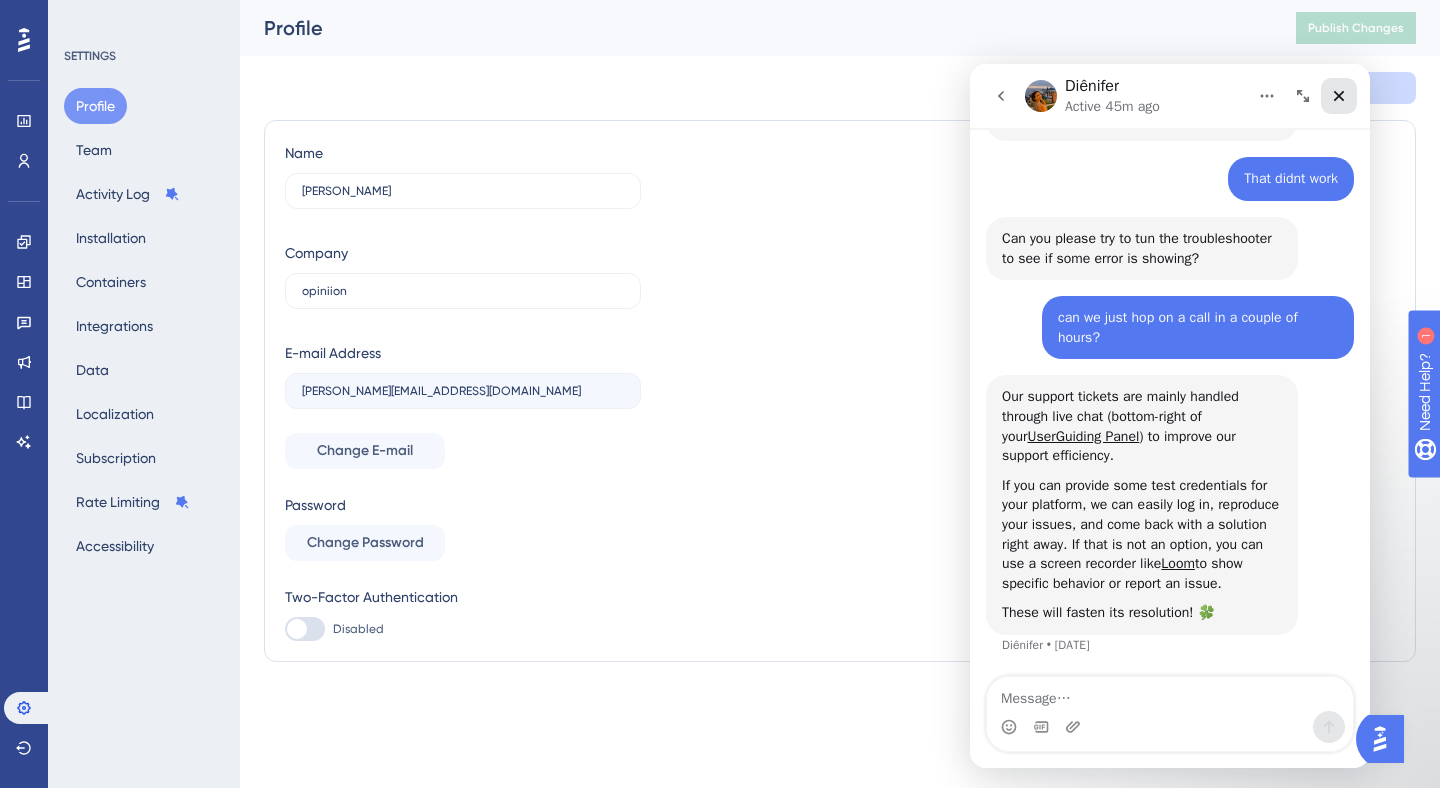 click 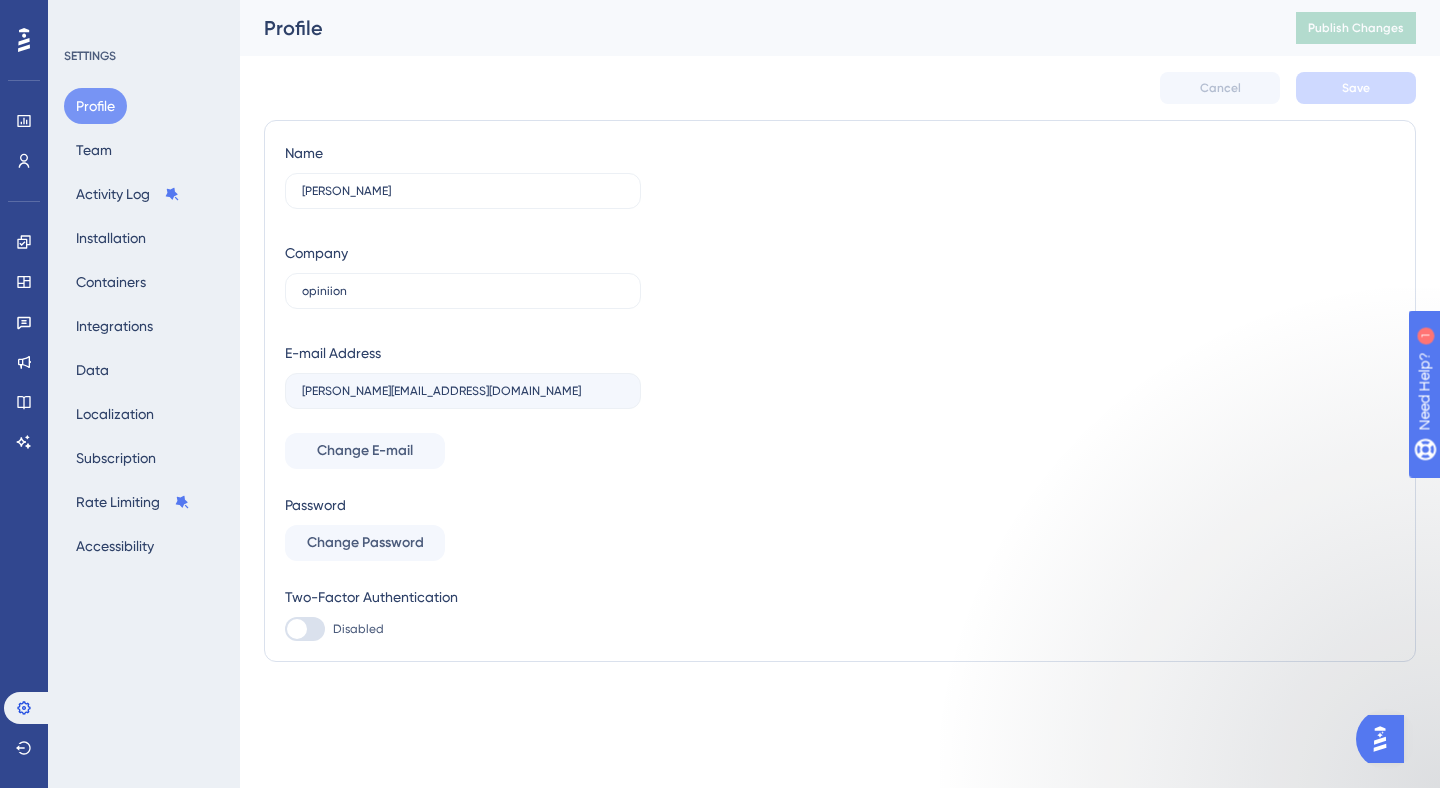scroll, scrollTop: 0, scrollLeft: 0, axis: both 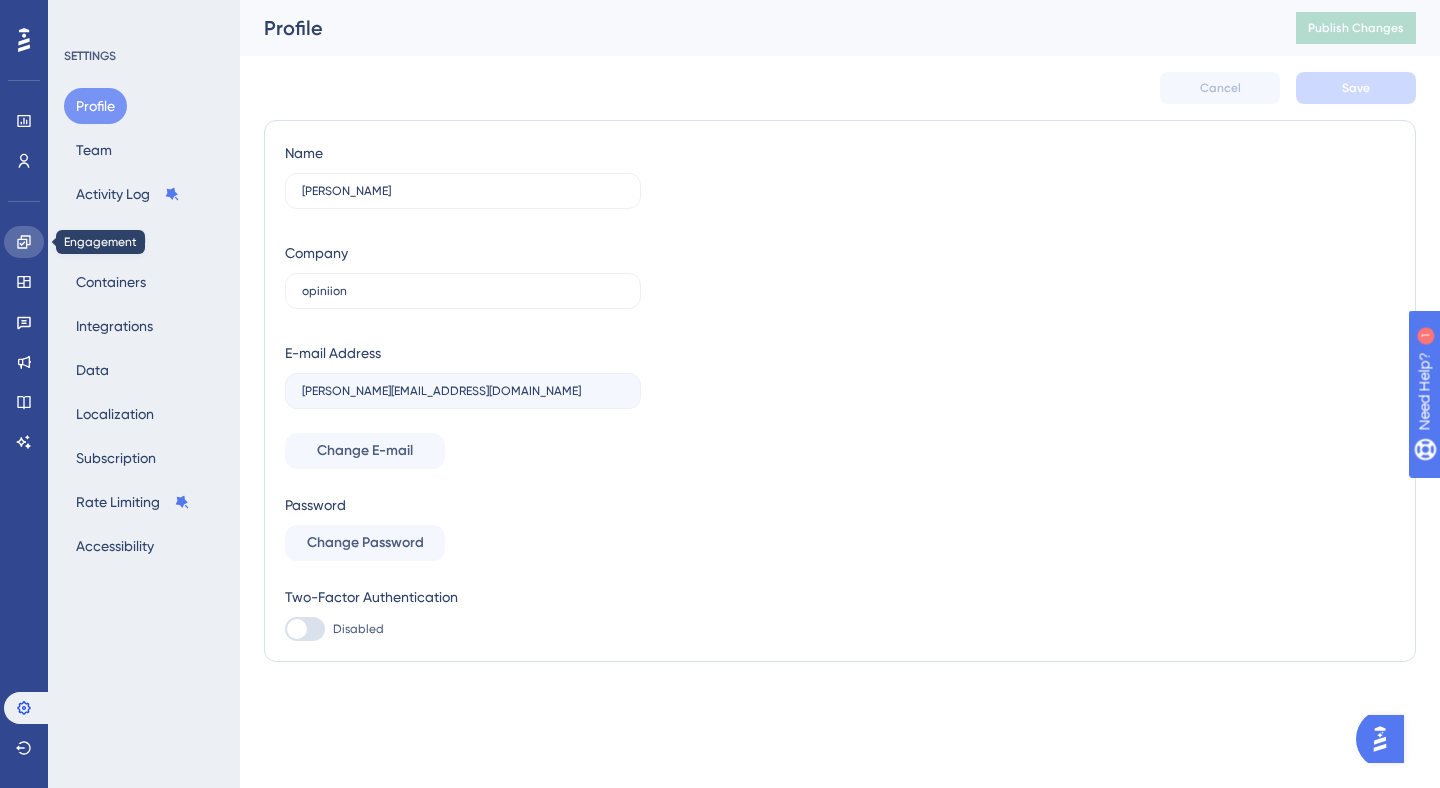 click 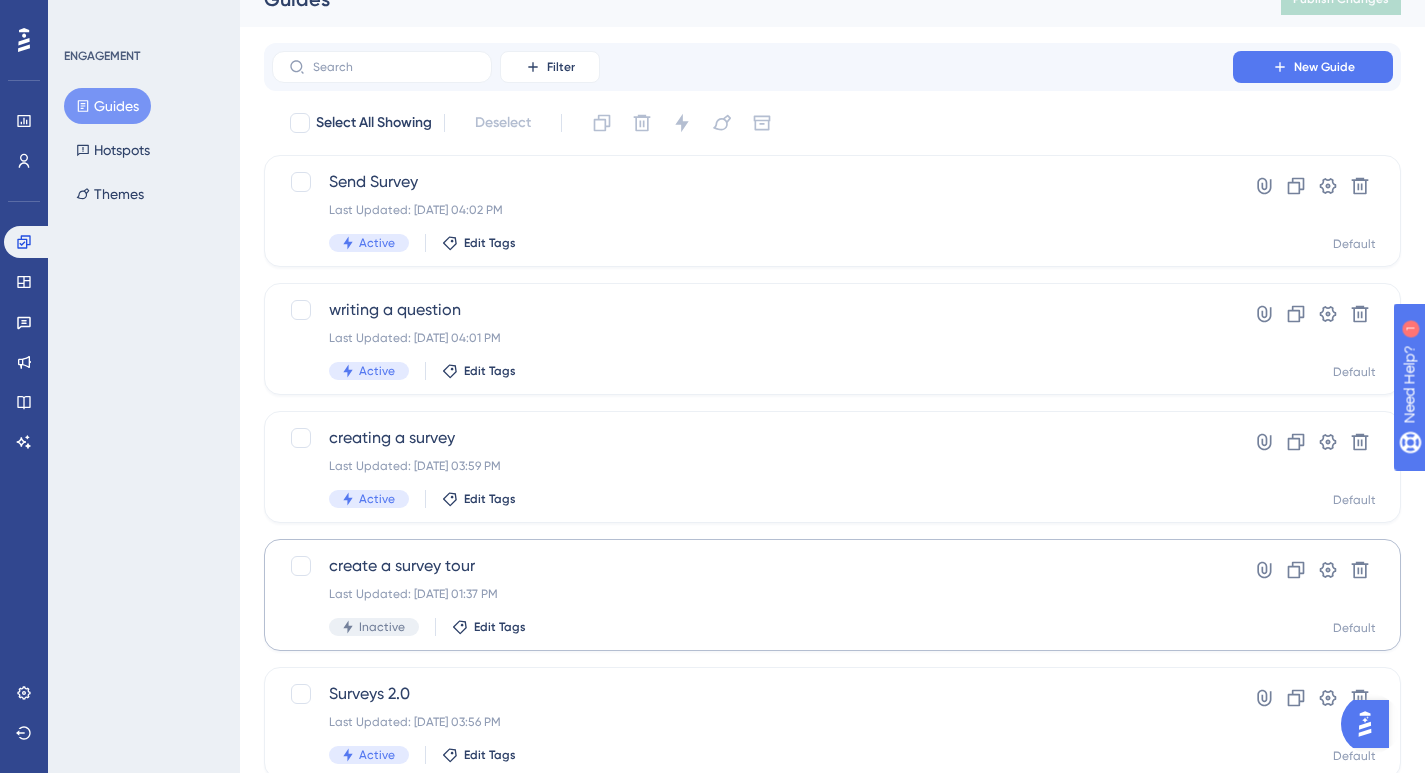scroll, scrollTop: 44, scrollLeft: 0, axis: vertical 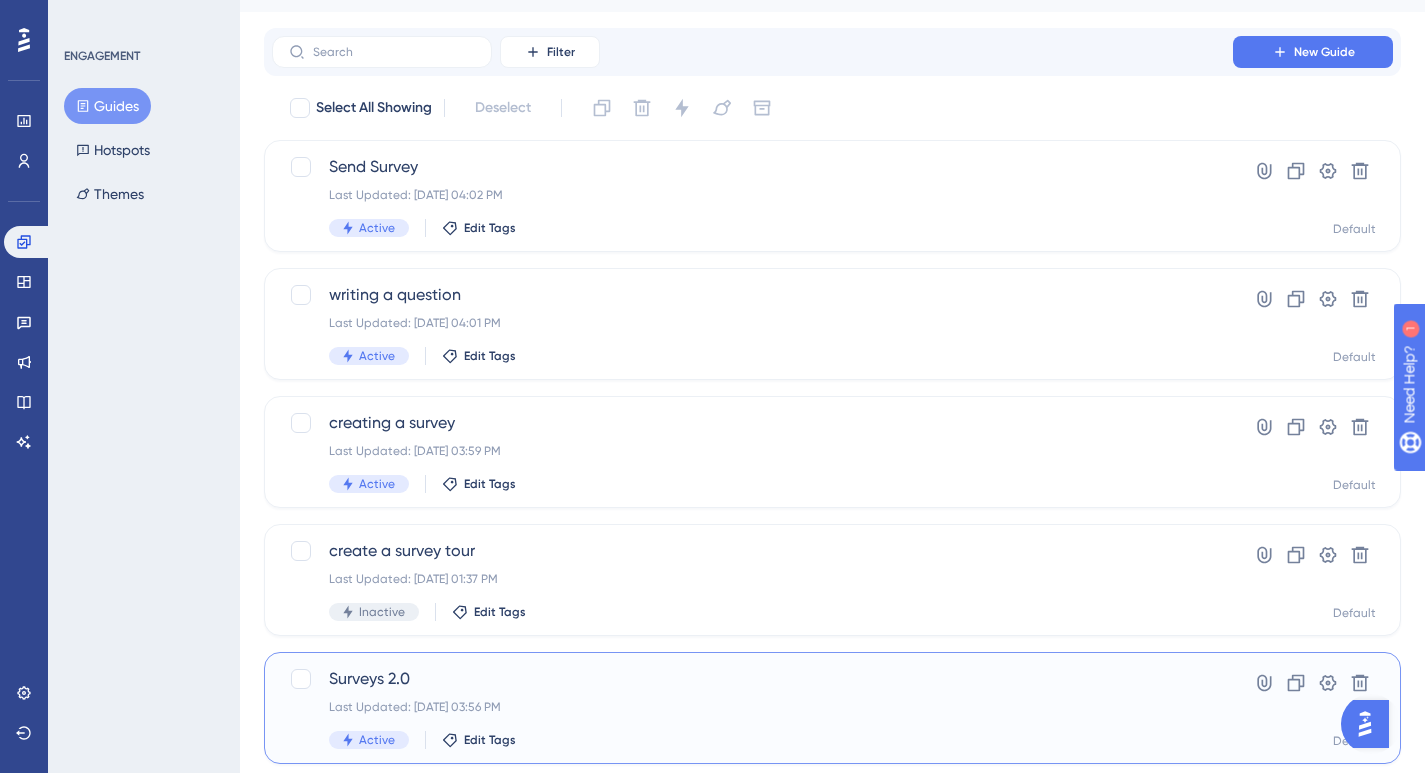 click on "Last Updated: Jul 14 2025, 03:56 PM" at bounding box center (752, 707) 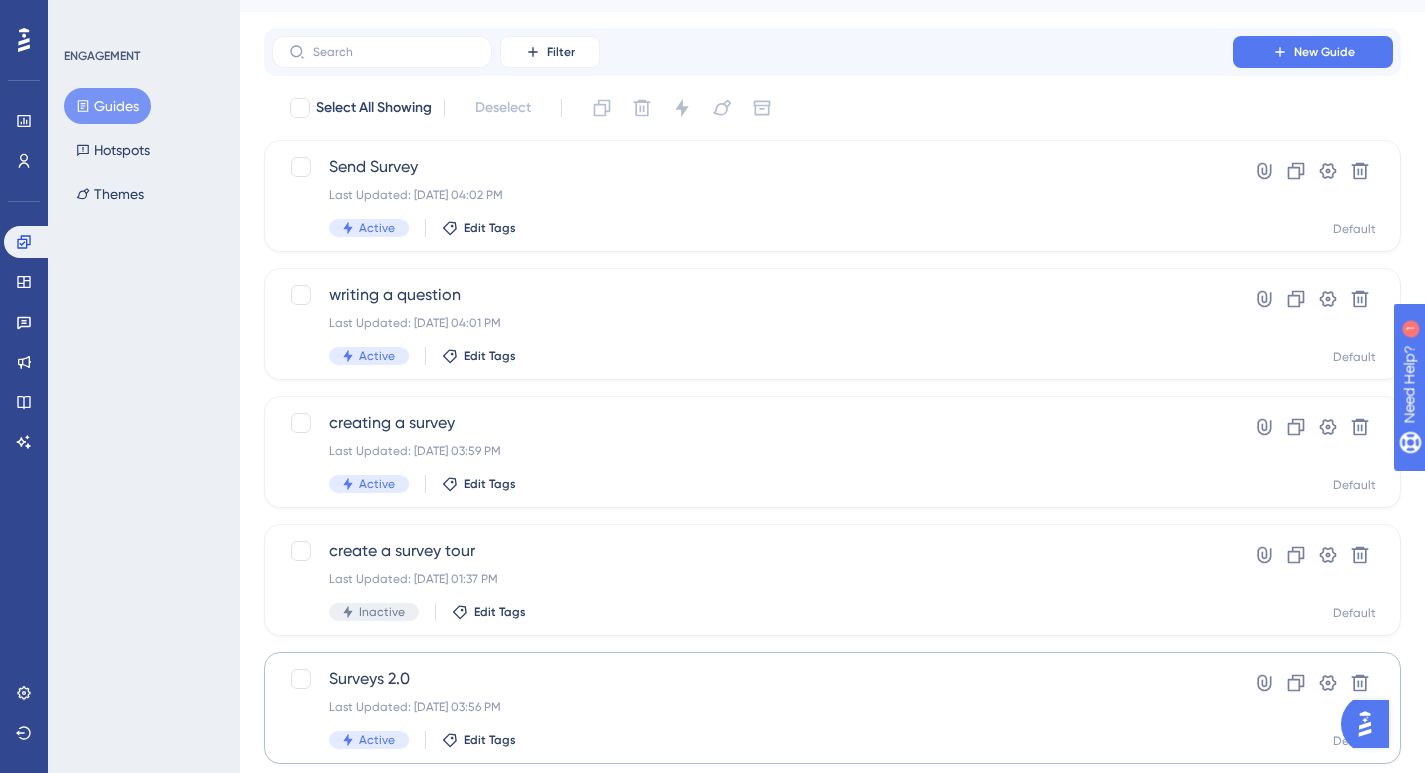 scroll, scrollTop: 0, scrollLeft: 0, axis: both 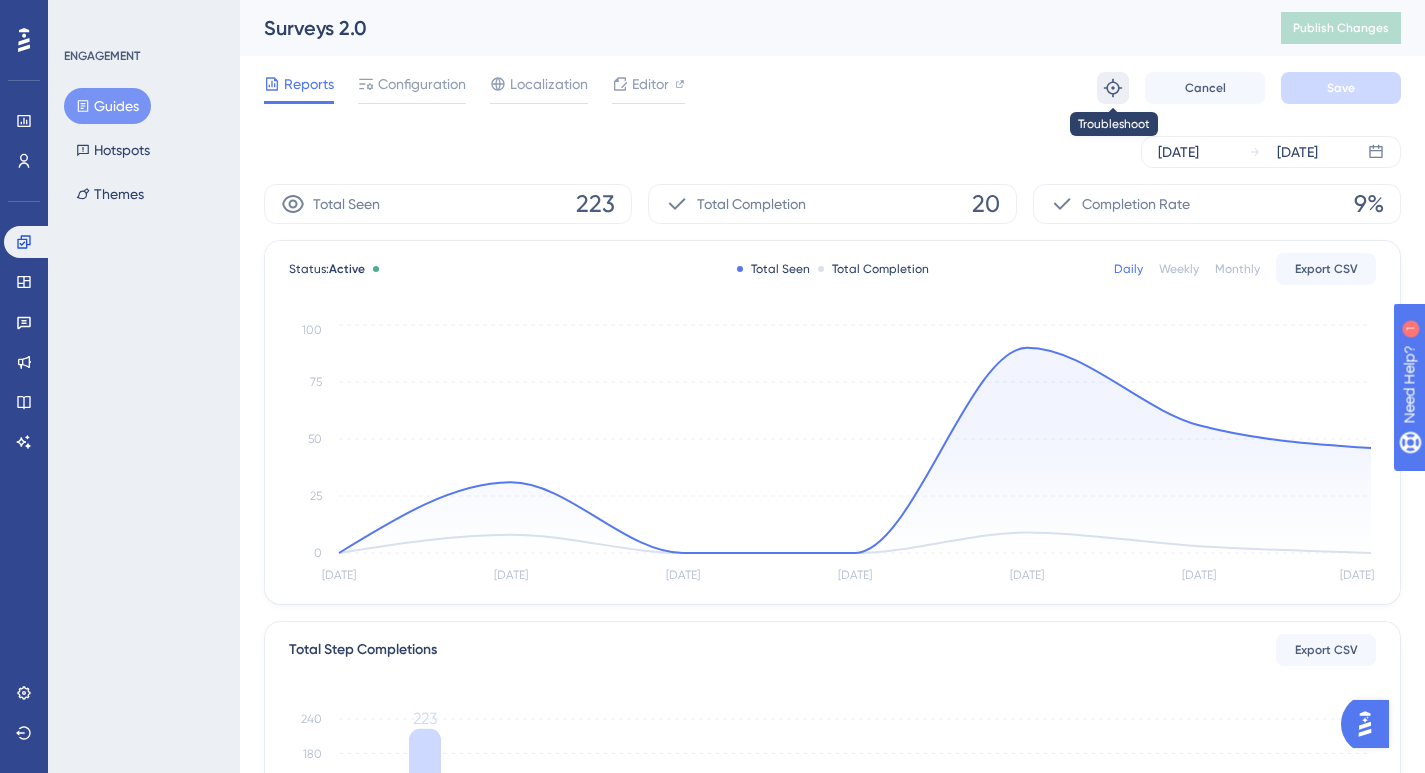 click 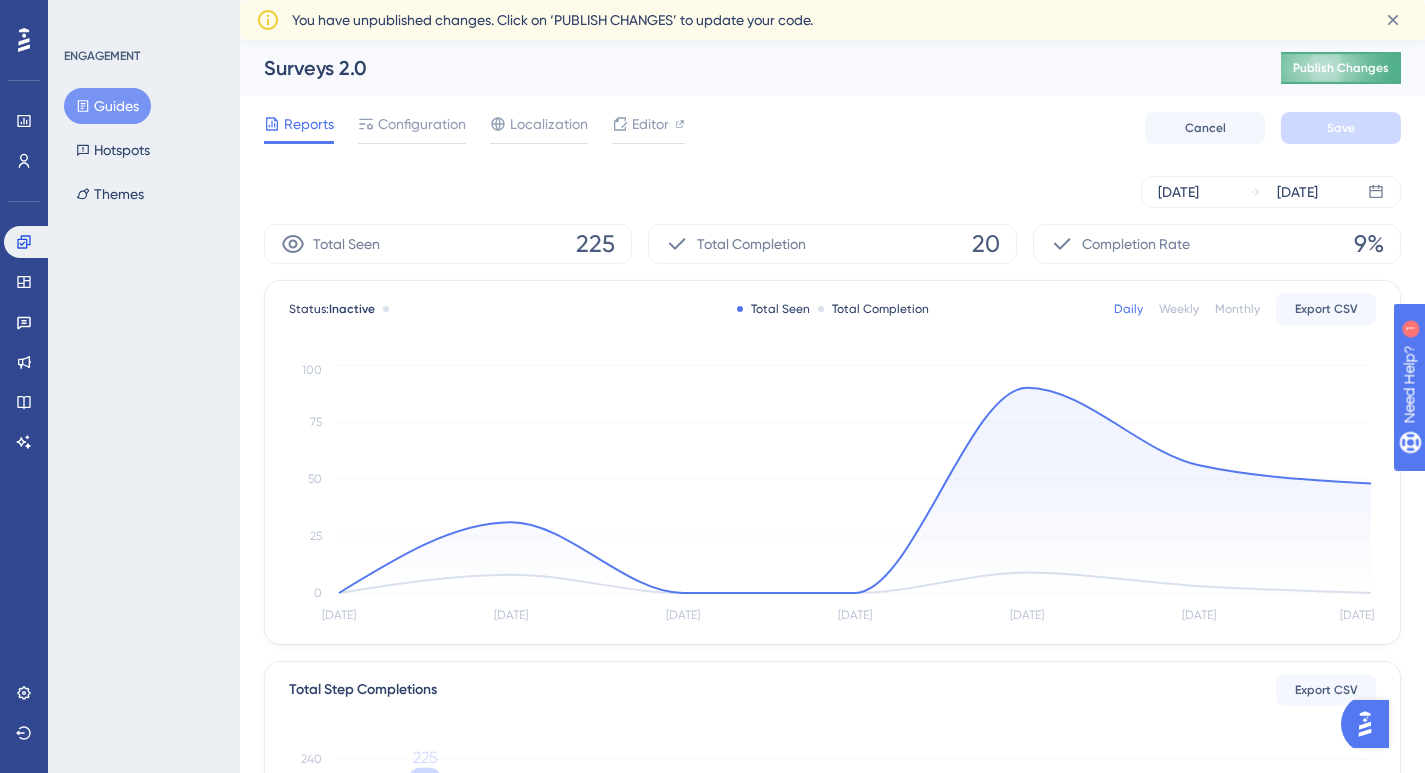 click on "Publish Changes" at bounding box center (1341, 68) 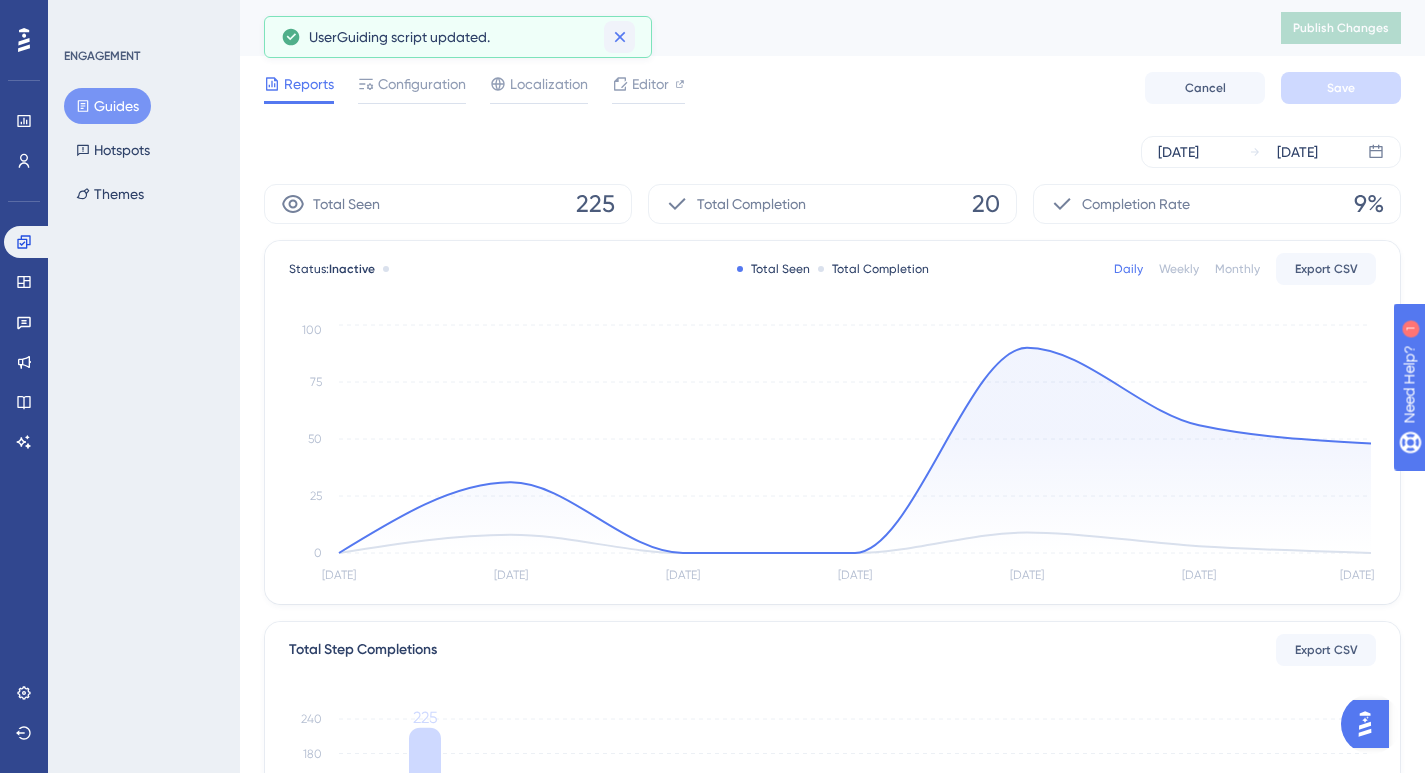 click 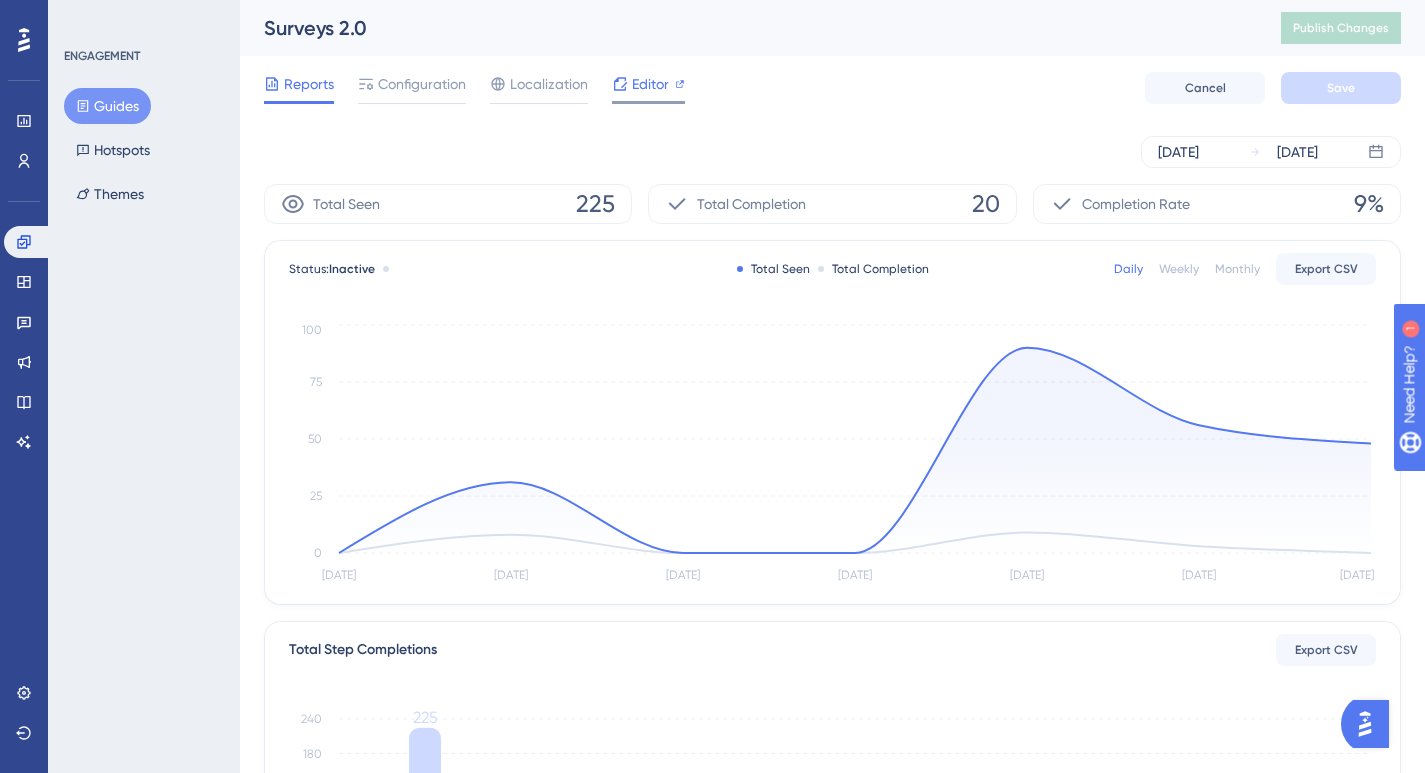 click on "Editor" at bounding box center [650, 84] 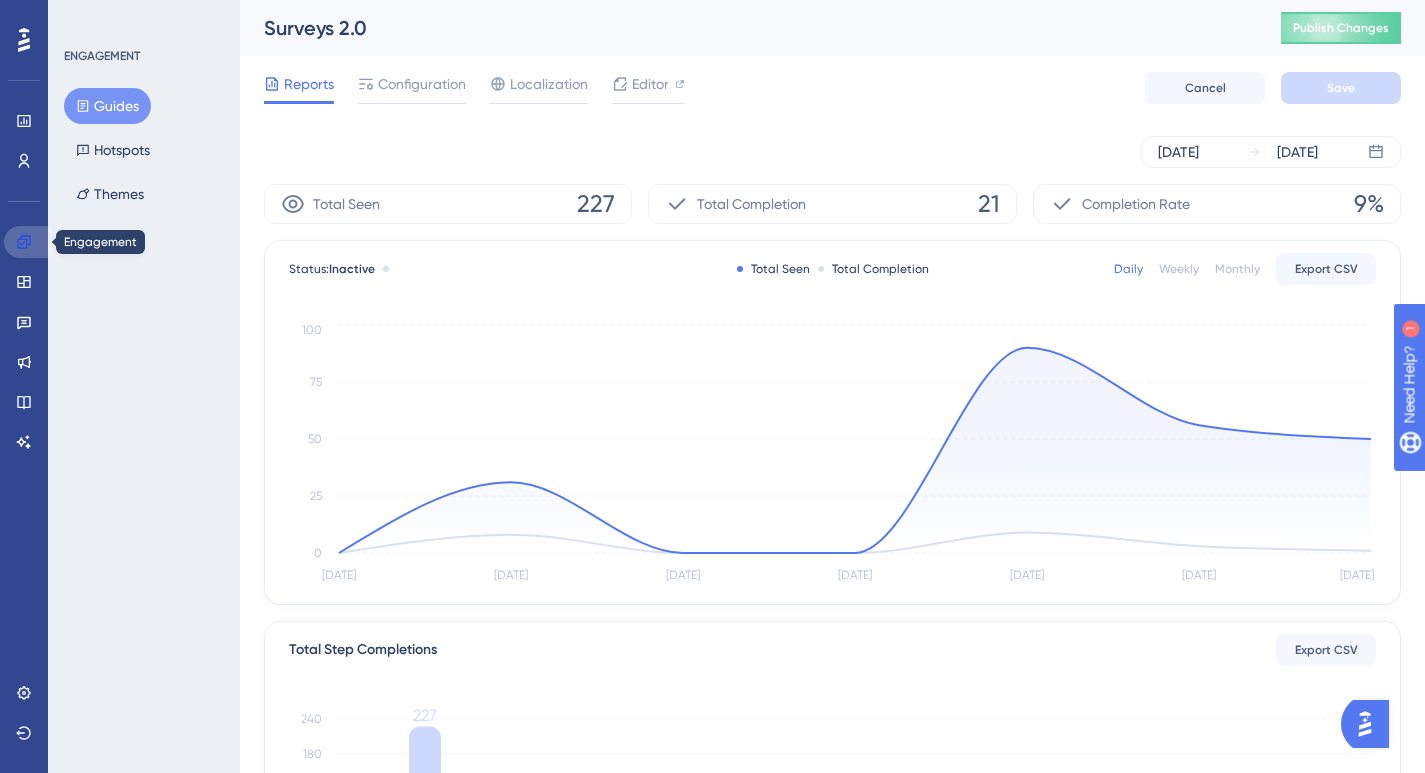 click 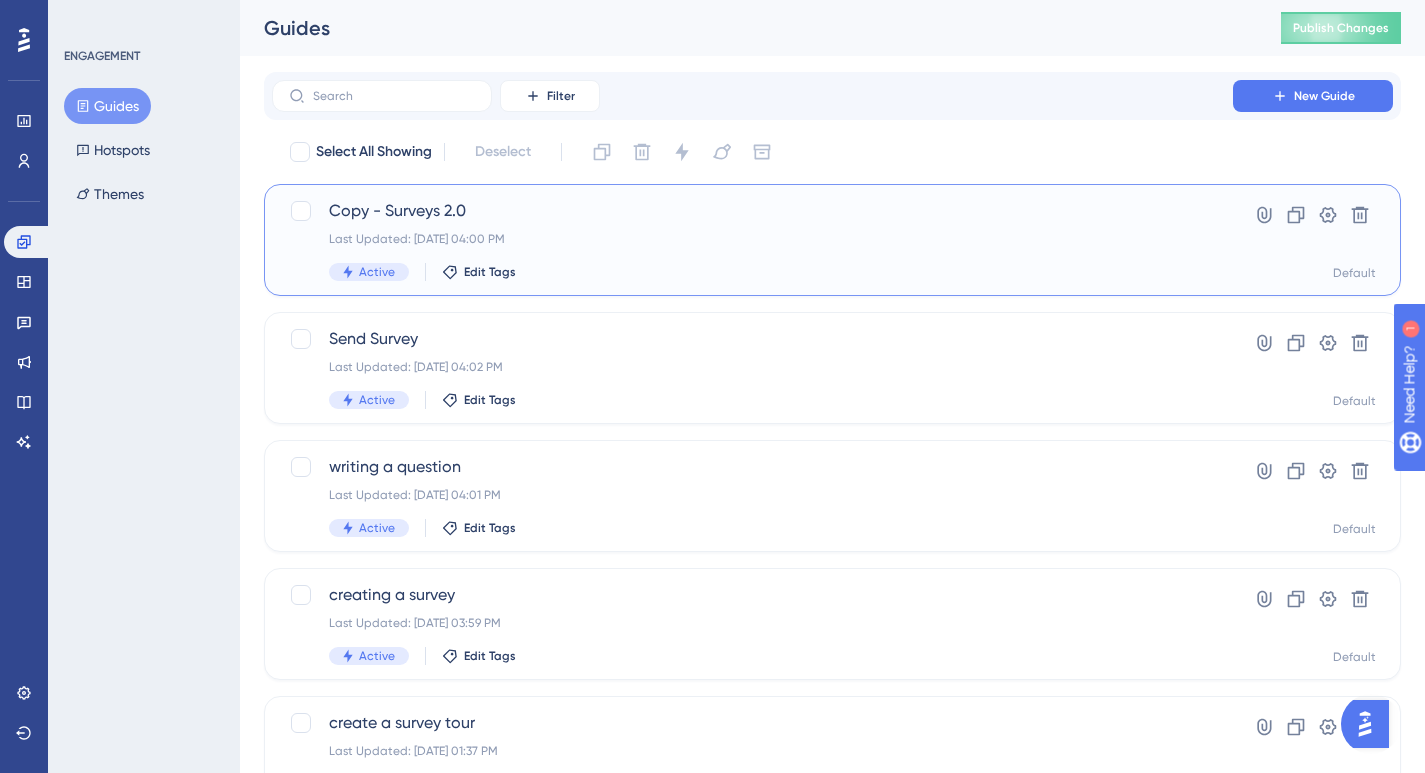 click on "Copy - Surveys 2.0" at bounding box center [752, 211] 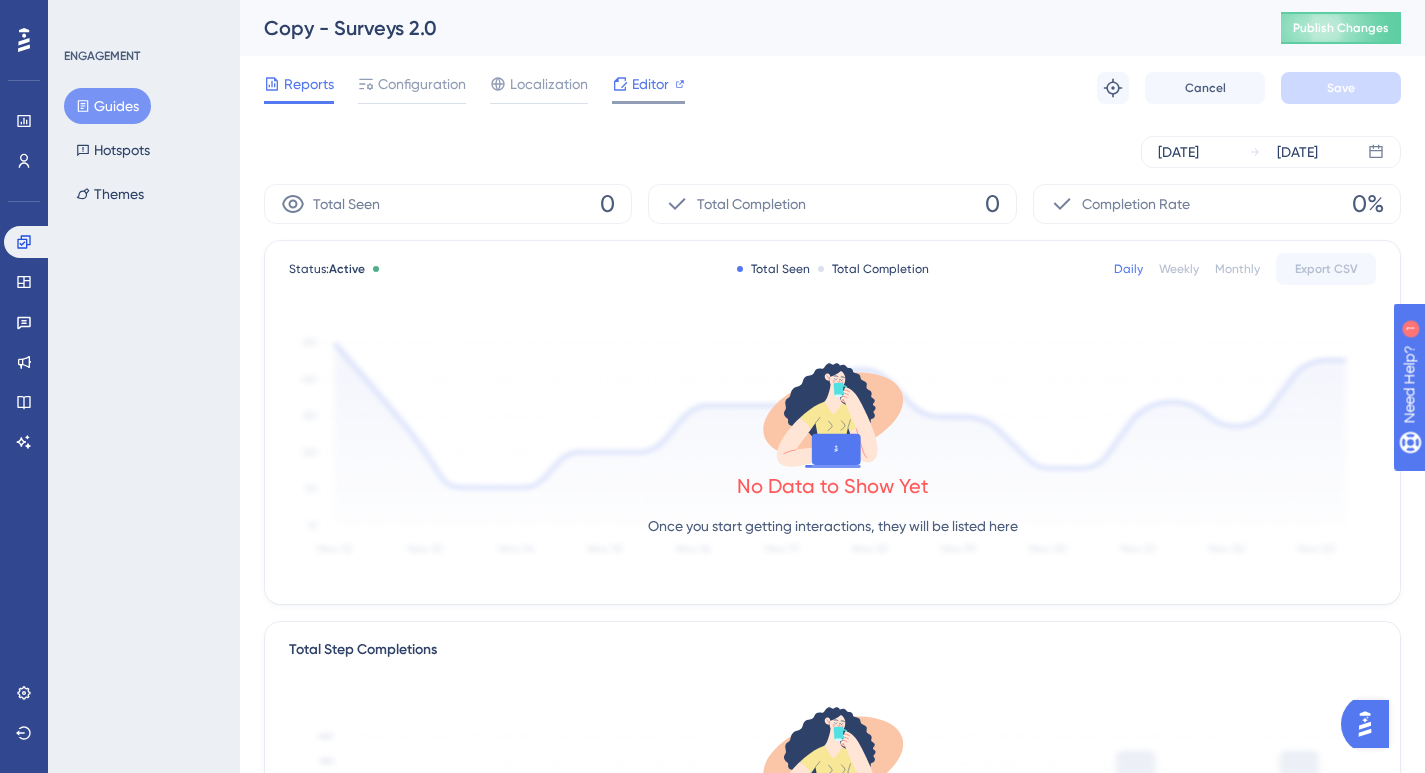 click on "Editor" at bounding box center [650, 84] 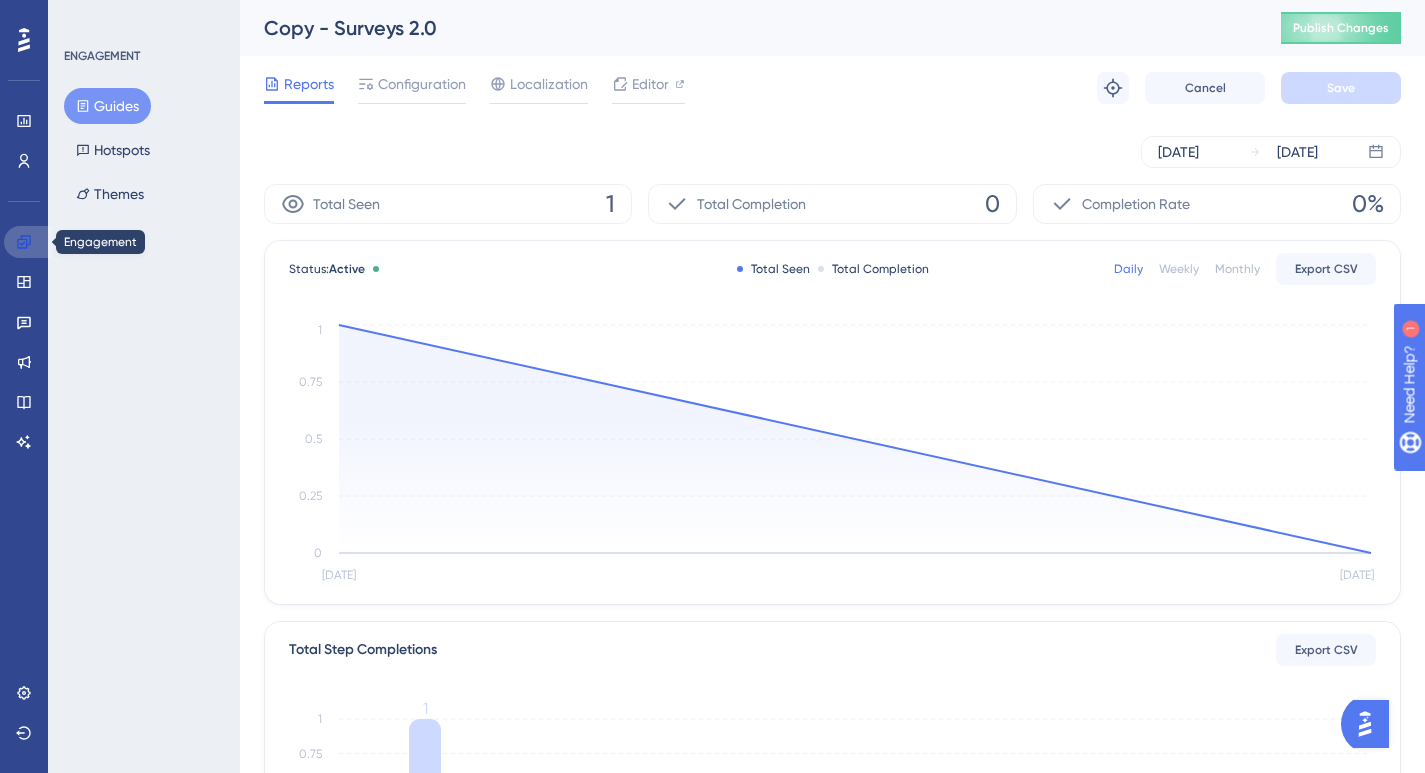 click at bounding box center [28, 242] 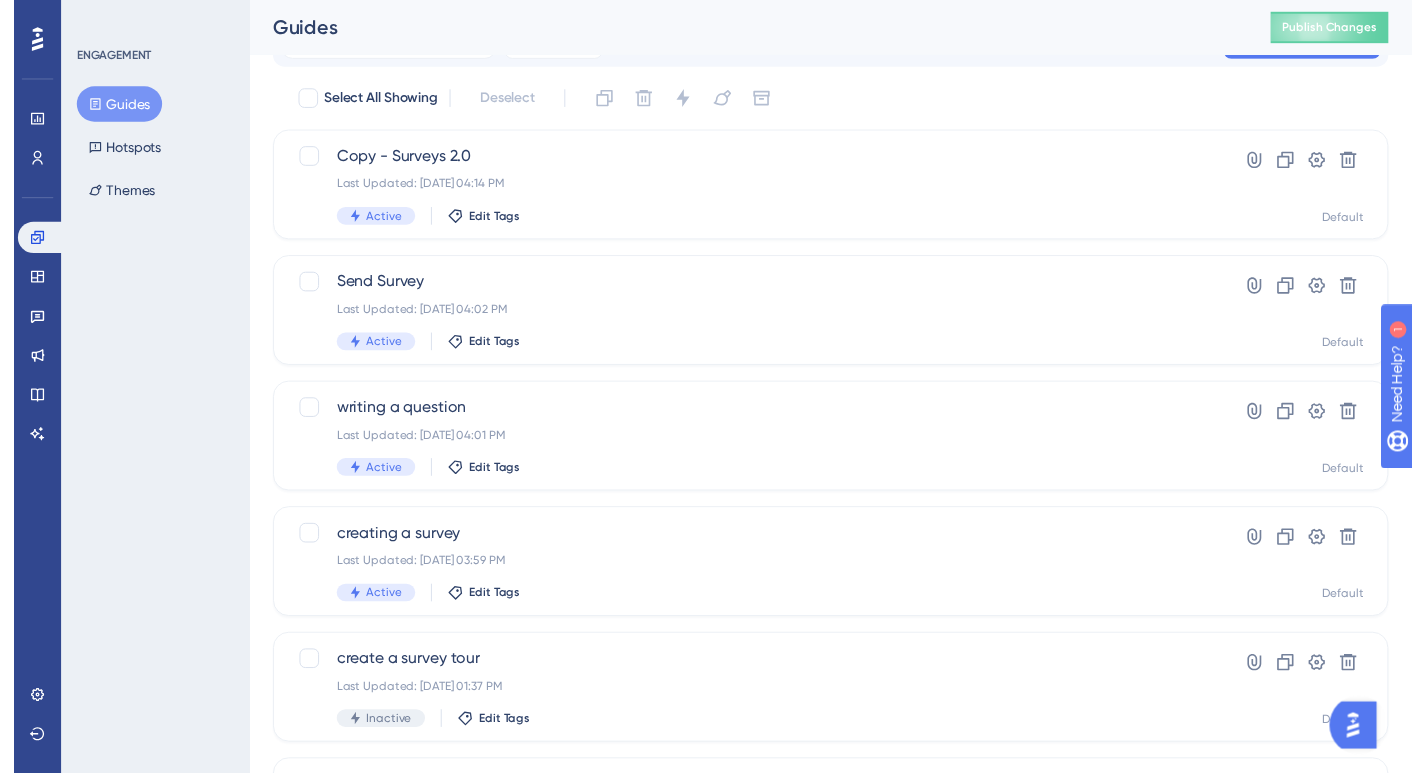 scroll, scrollTop: 0, scrollLeft: 0, axis: both 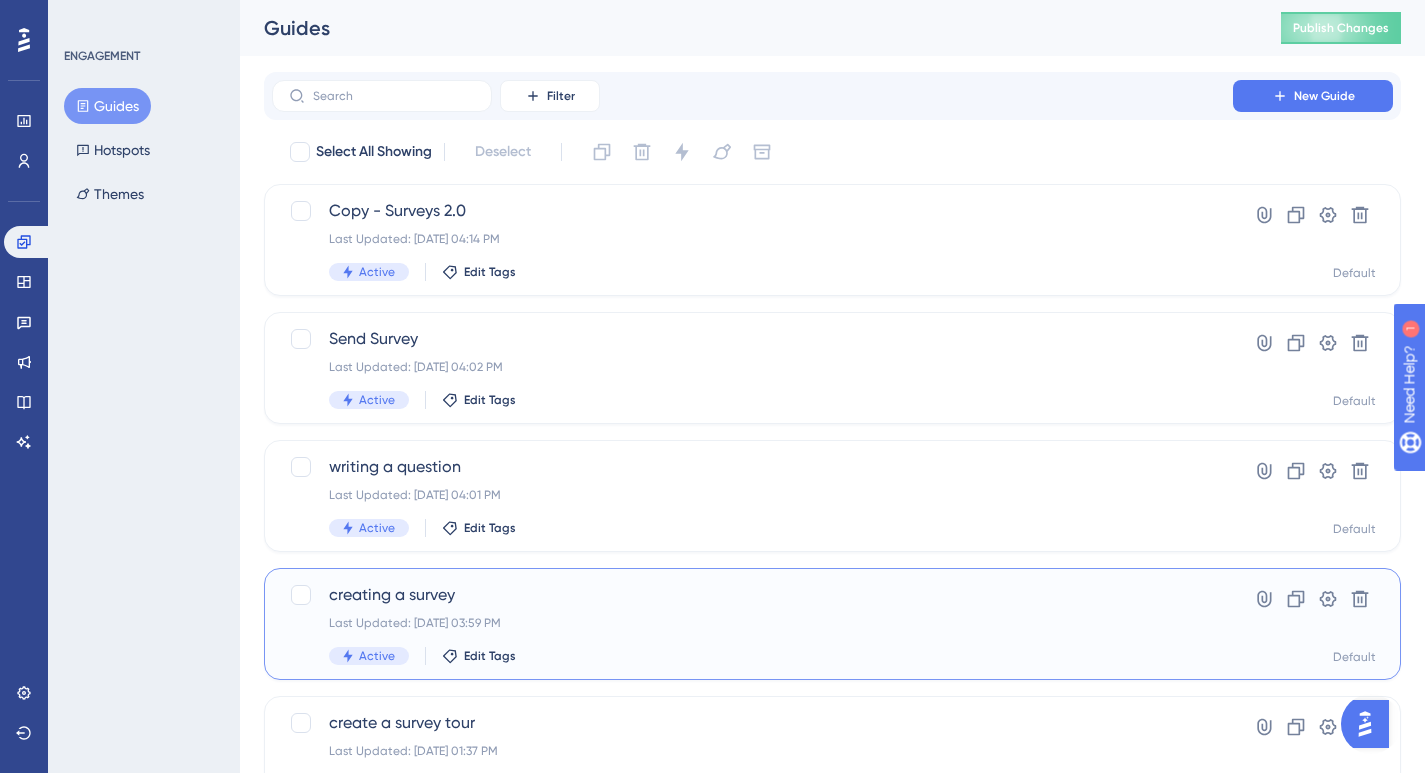 click on "creating a survey" at bounding box center (752, 595) 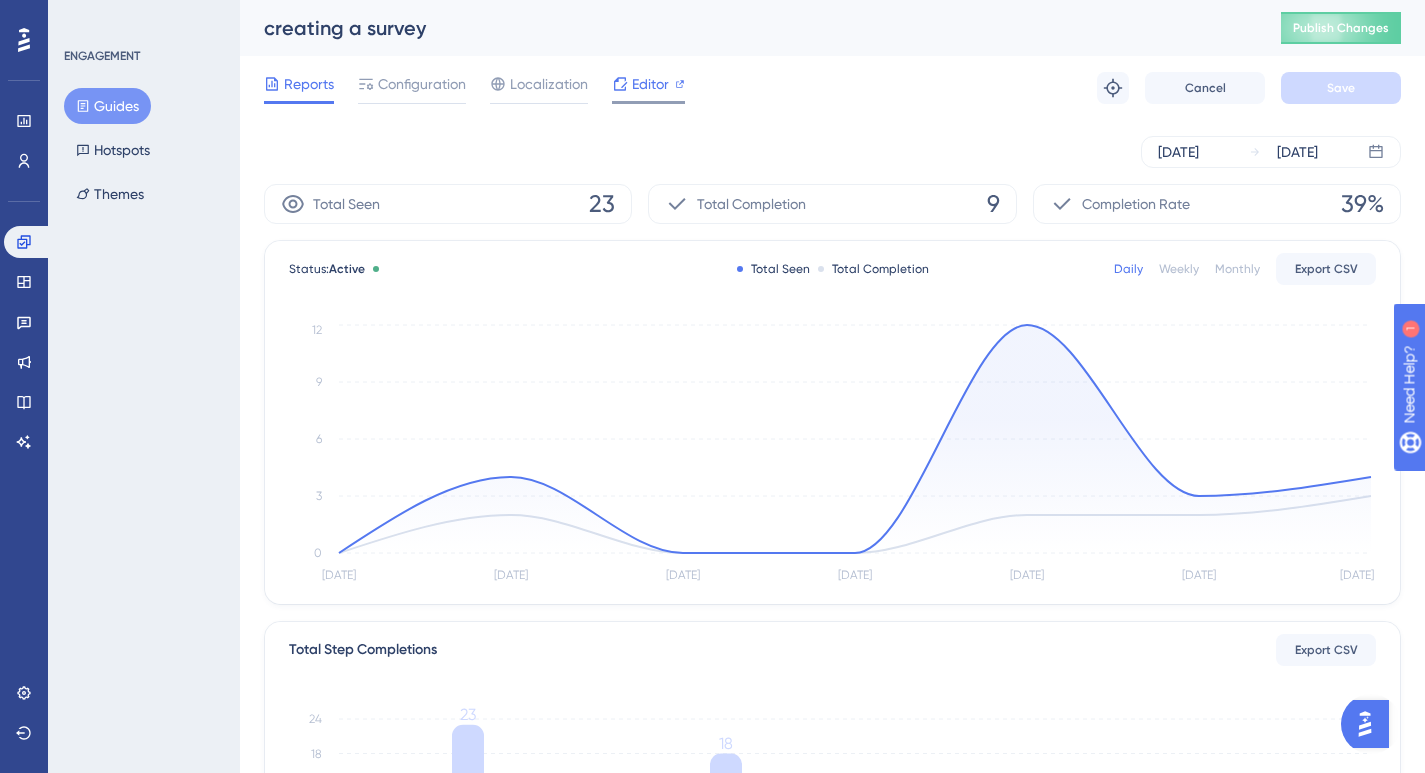 click on "Editor" at bounding box center [648, 84] 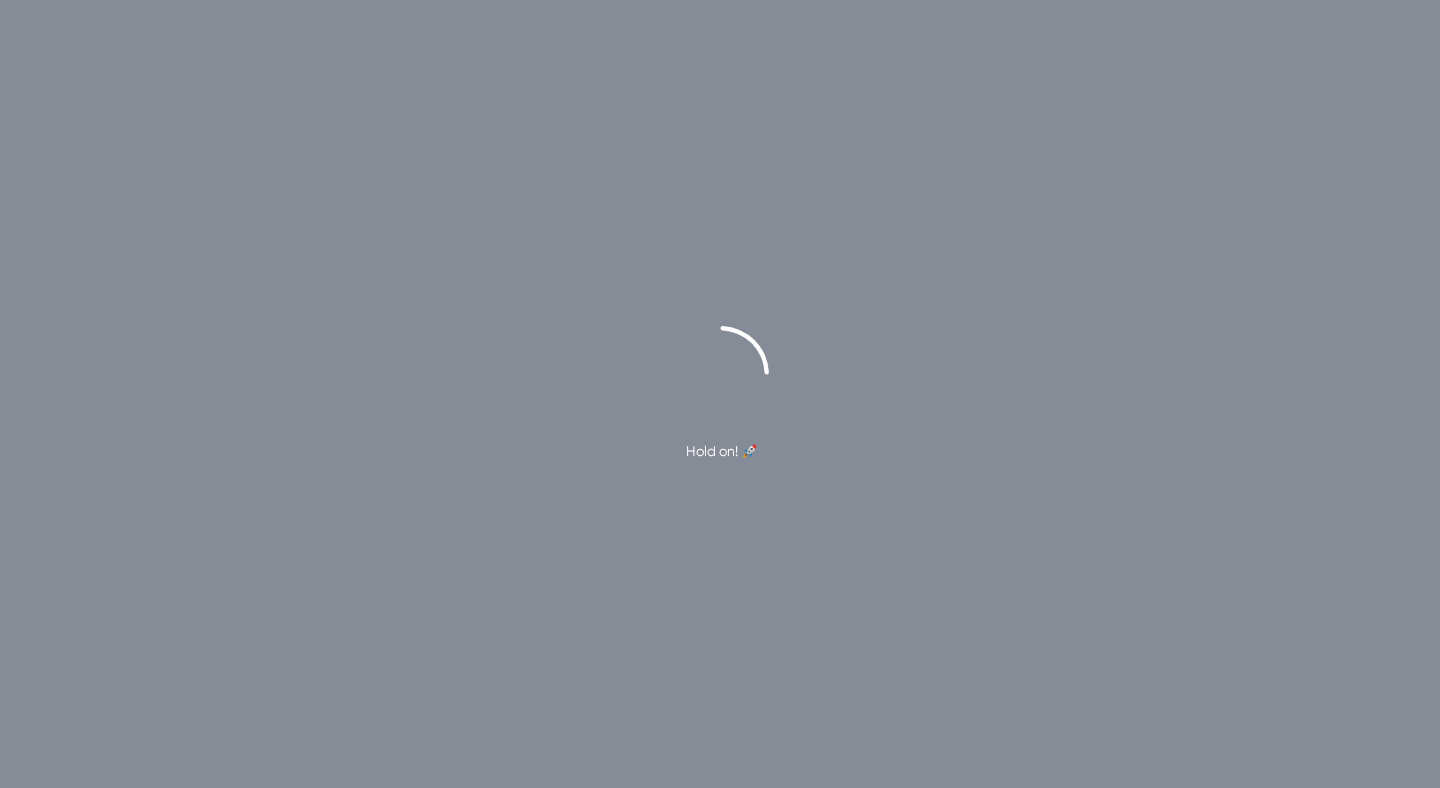 scroll, scrollTop: 0, scrollLeft: 0, axis: both 